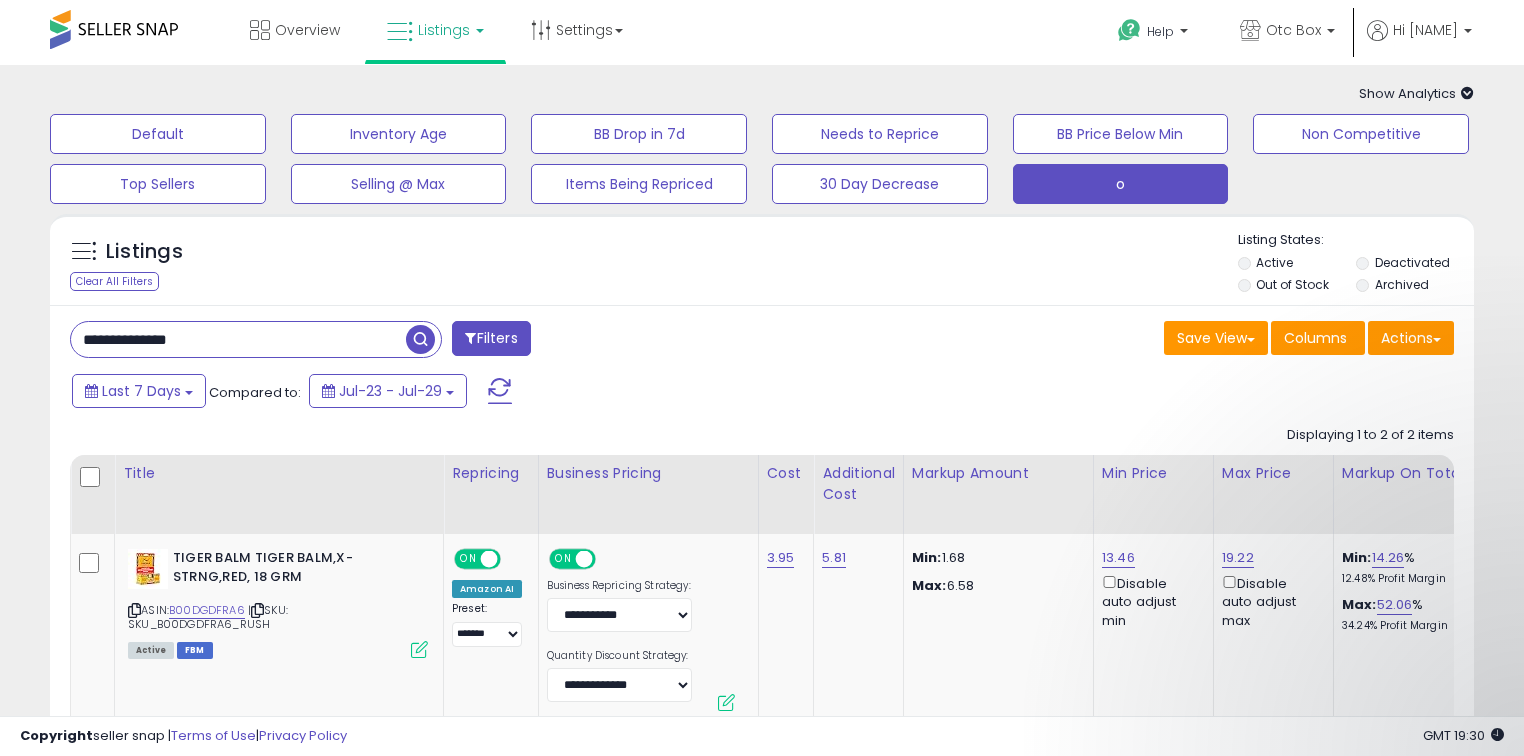 scroll, scrollTop: 140, scrollLeft: 0, axis: vertical 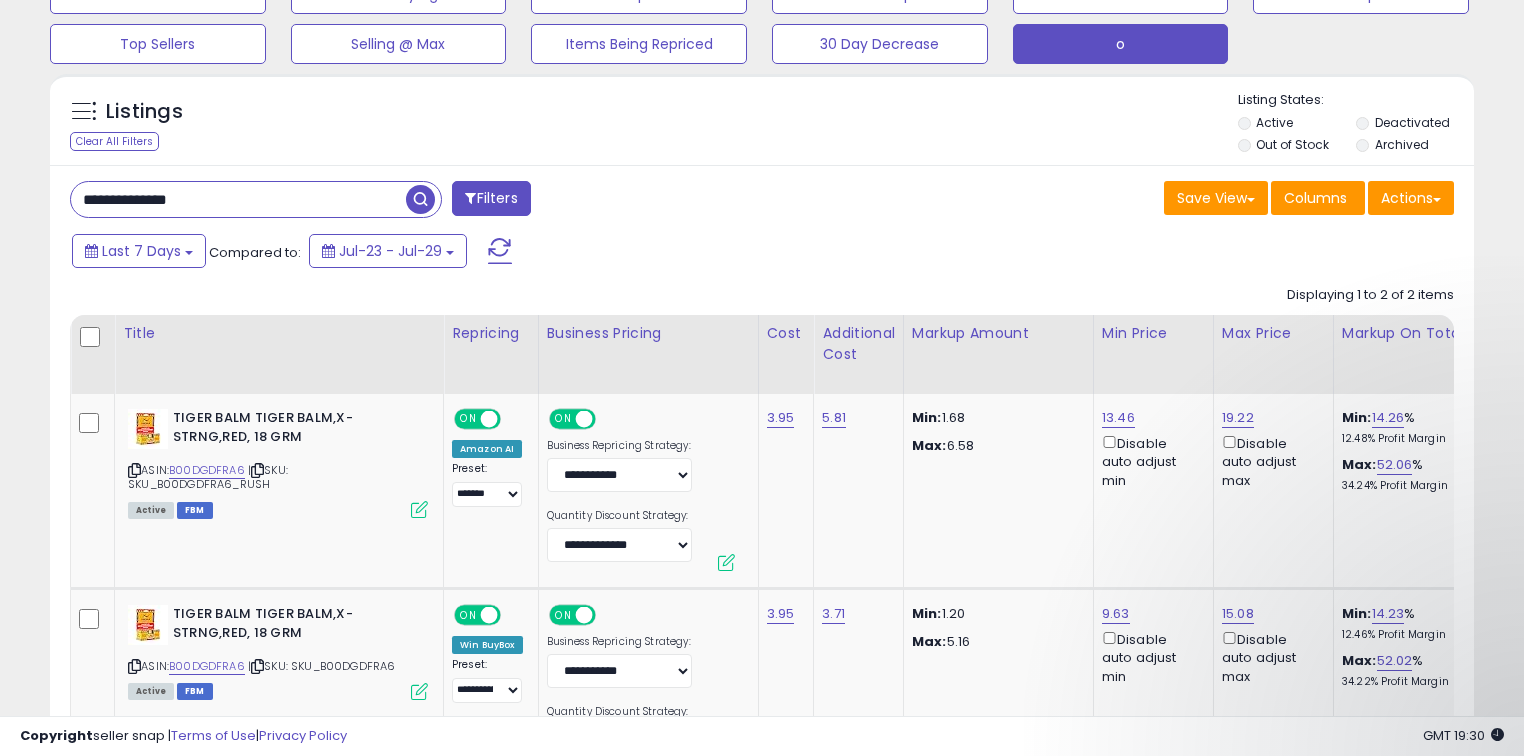 click on "**********" at bounding box center (238, 199) 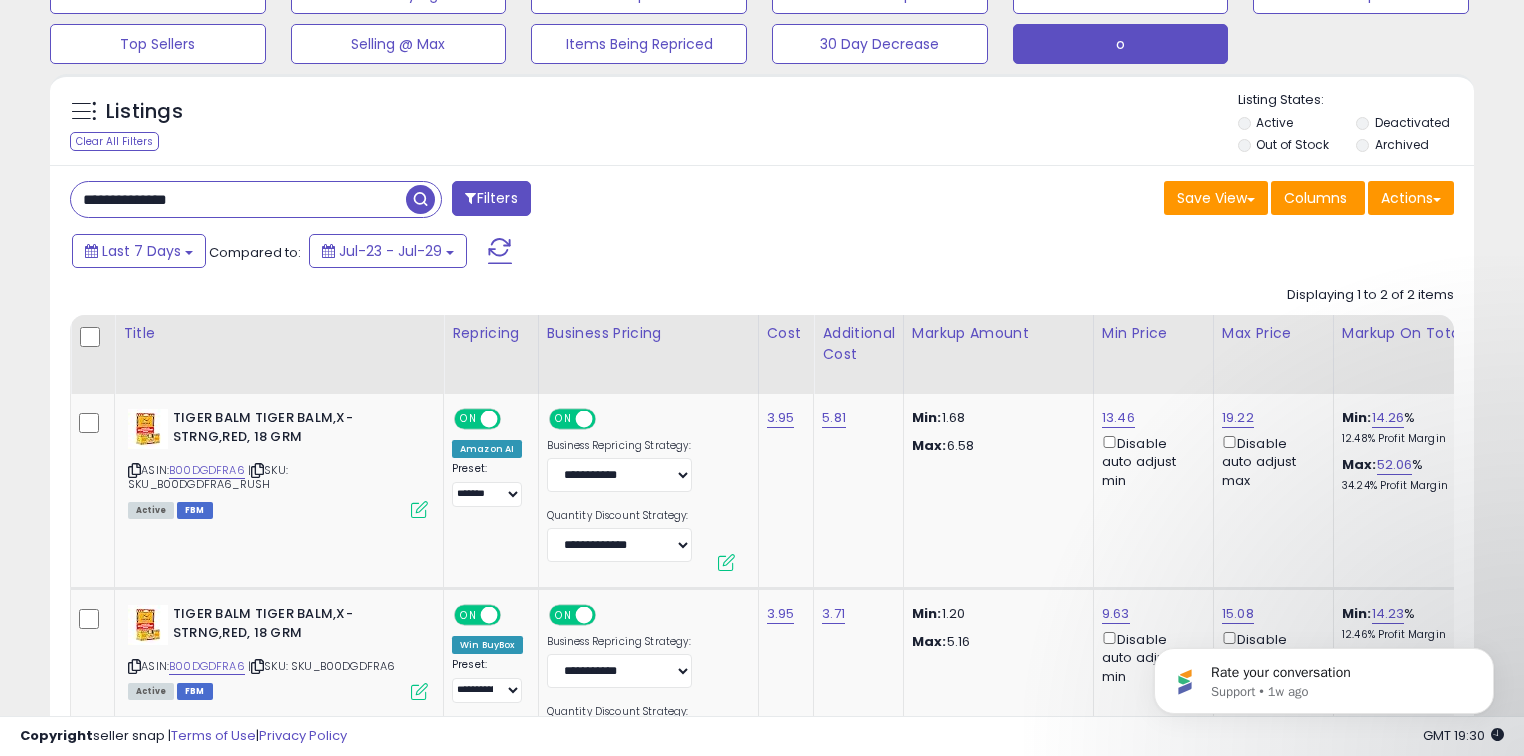 scroll, scrollTop: 0, scrollLeft: 0, axis: both 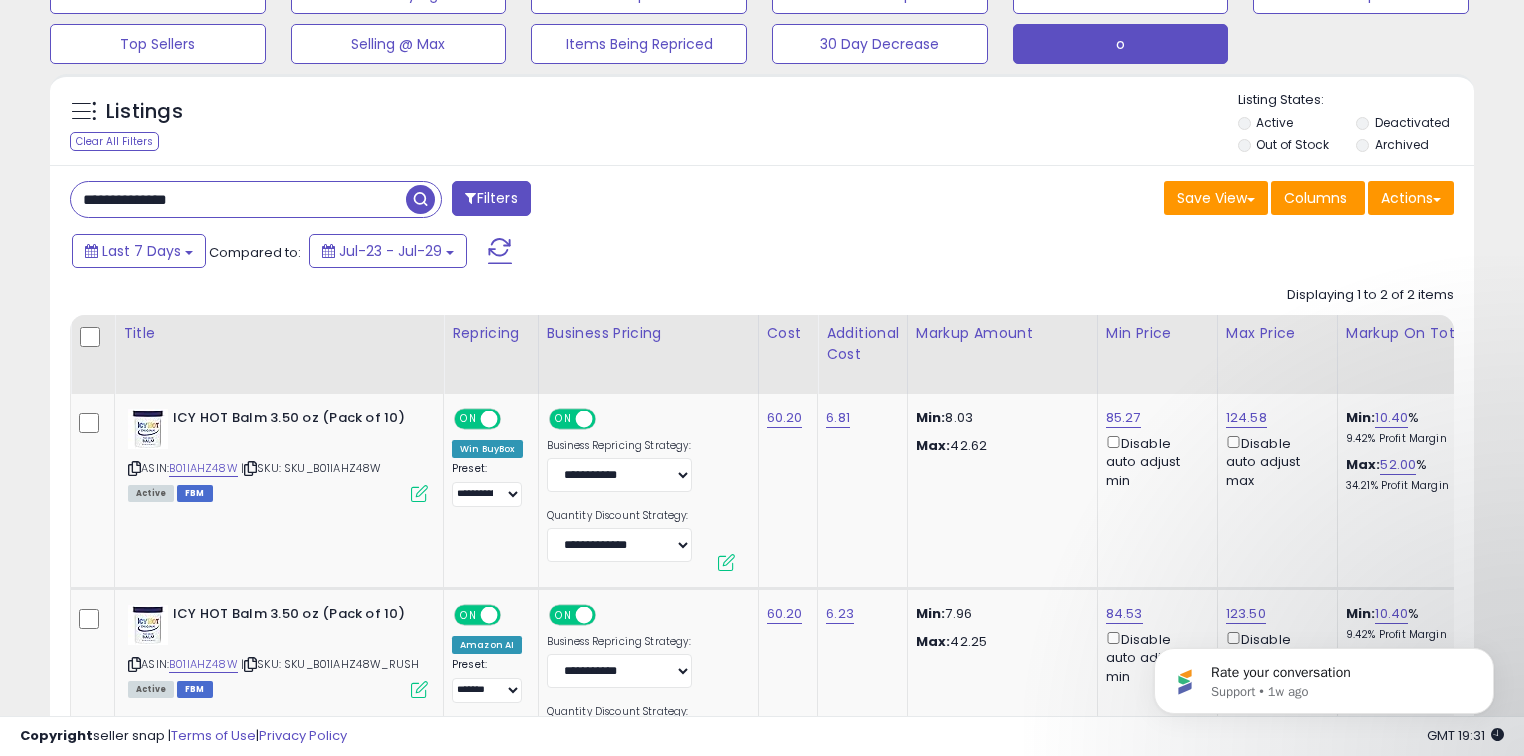 click on "**********" at bounding box center [238, 199] 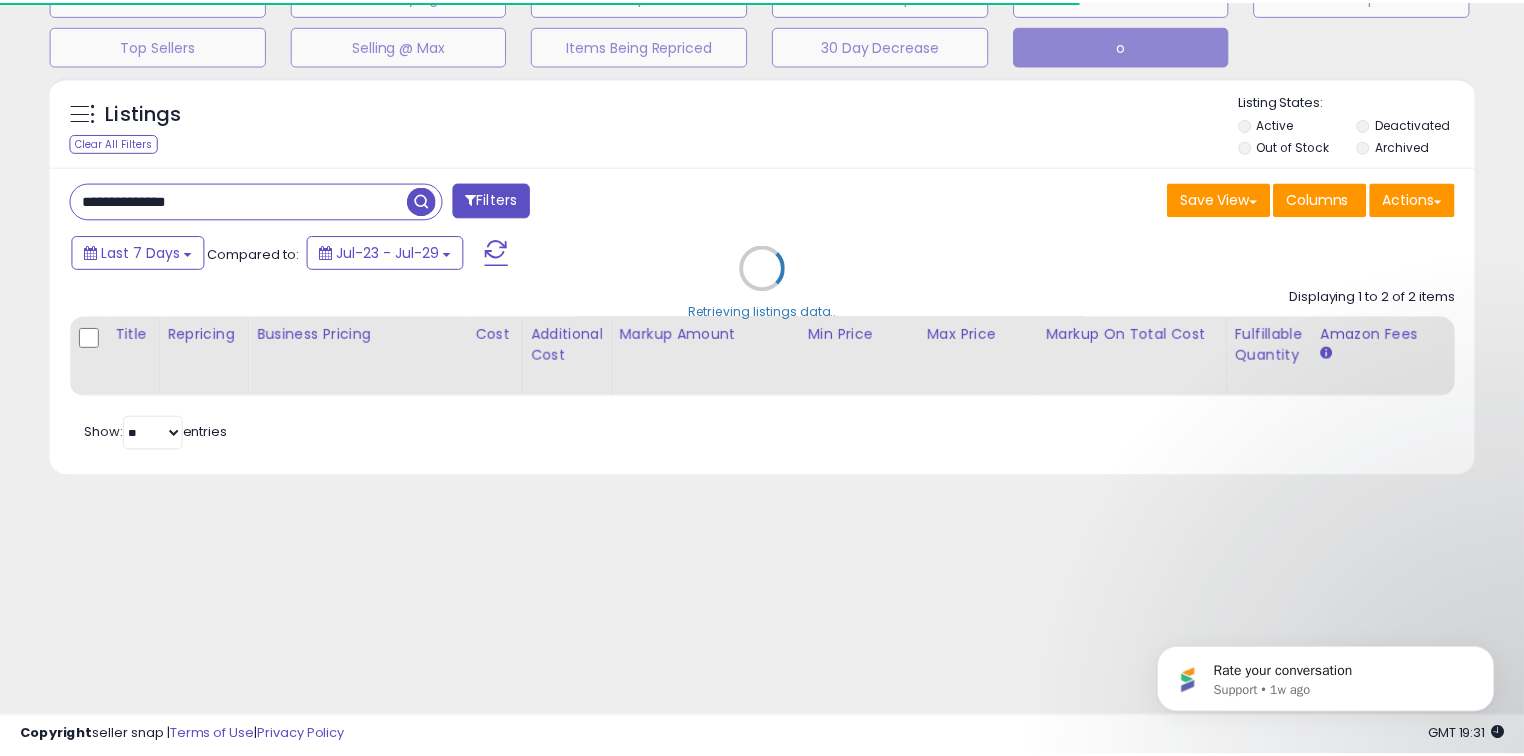 scroll, scrollTop: 140, scrollLeft: 0, axis: vertical 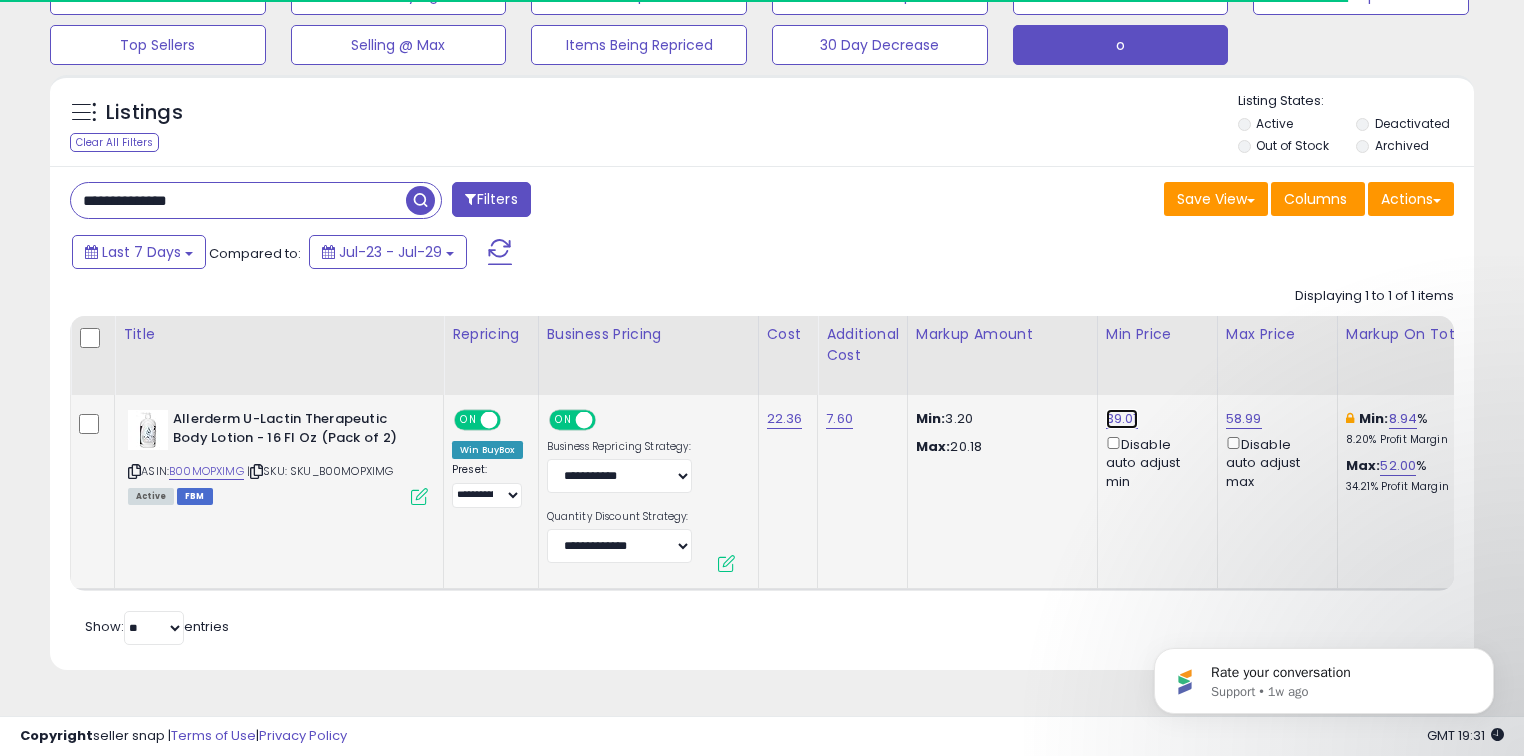 click on "39.01" at bounding box center [1122, 419] 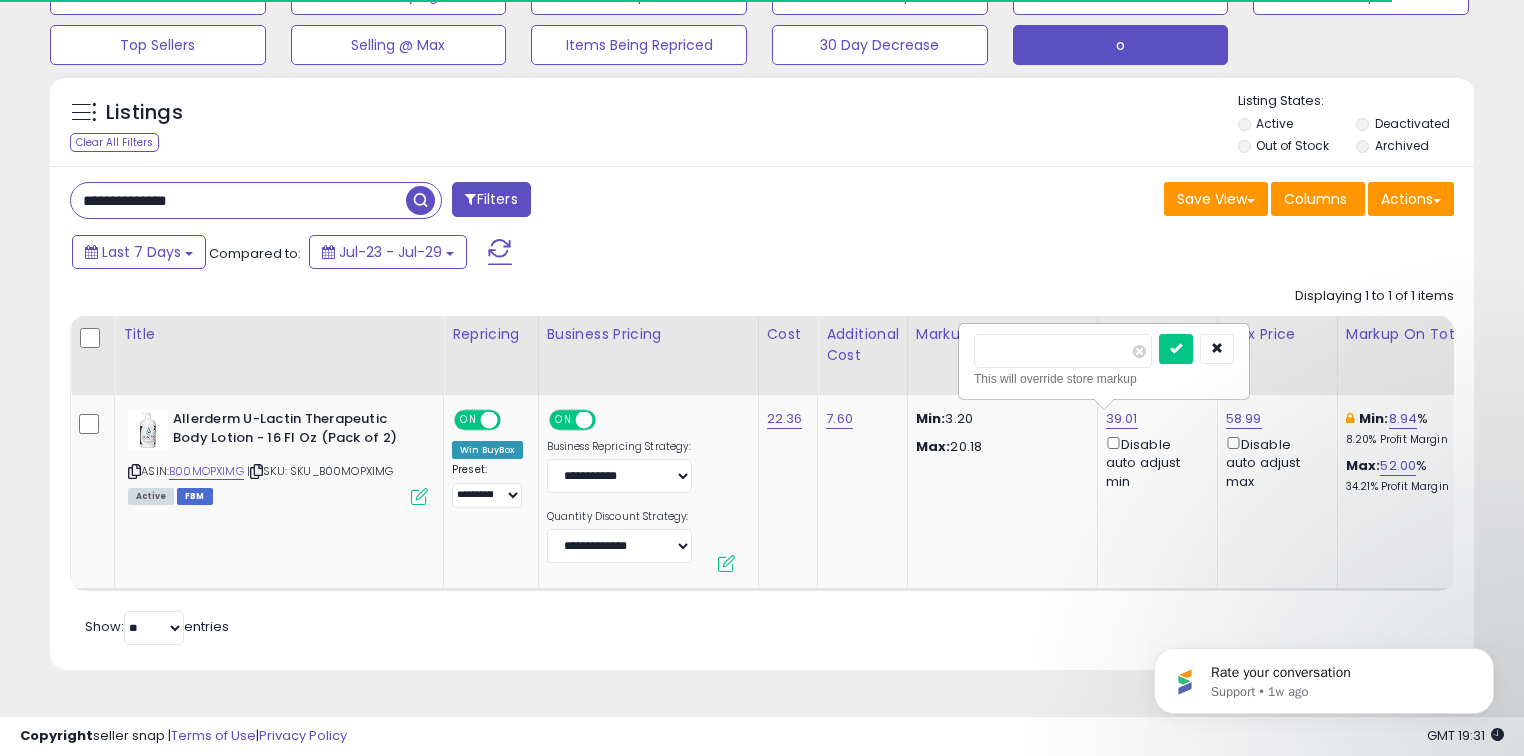 drag, startPoint x: 972, startPoint y: 356, endPoint x: 920, endPoint y: 356, distance: 52 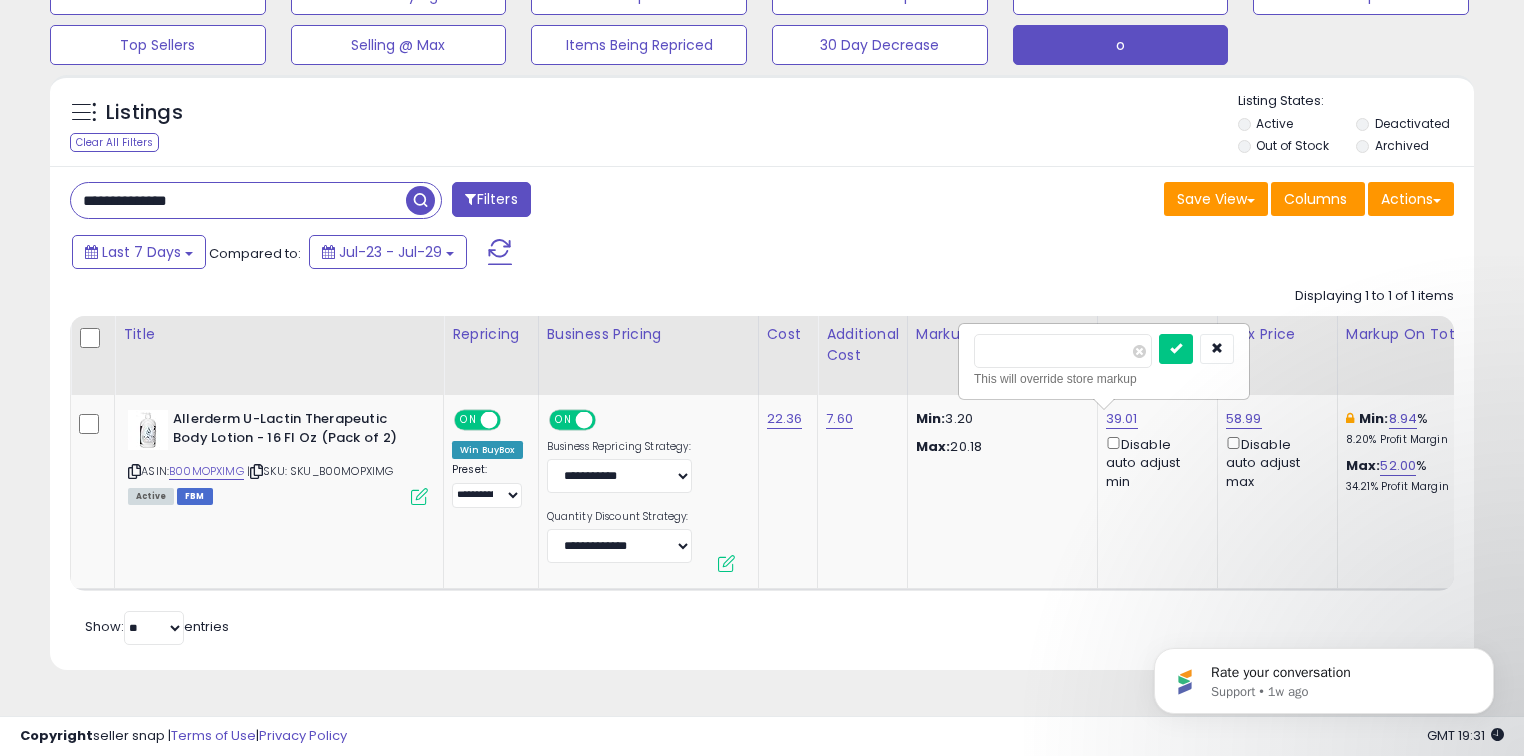 type on "*****" 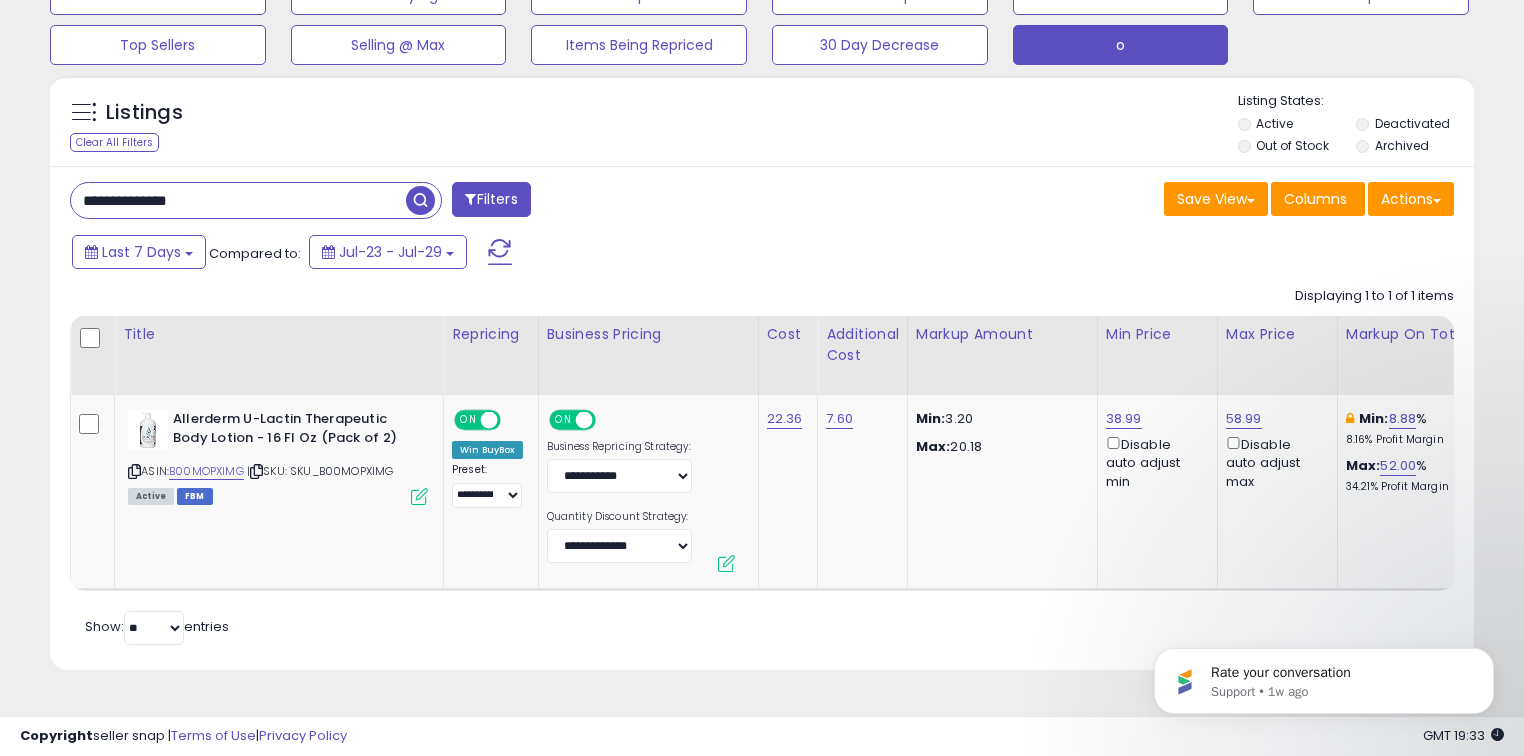 click on "**********" at bounding box center (238, 200) 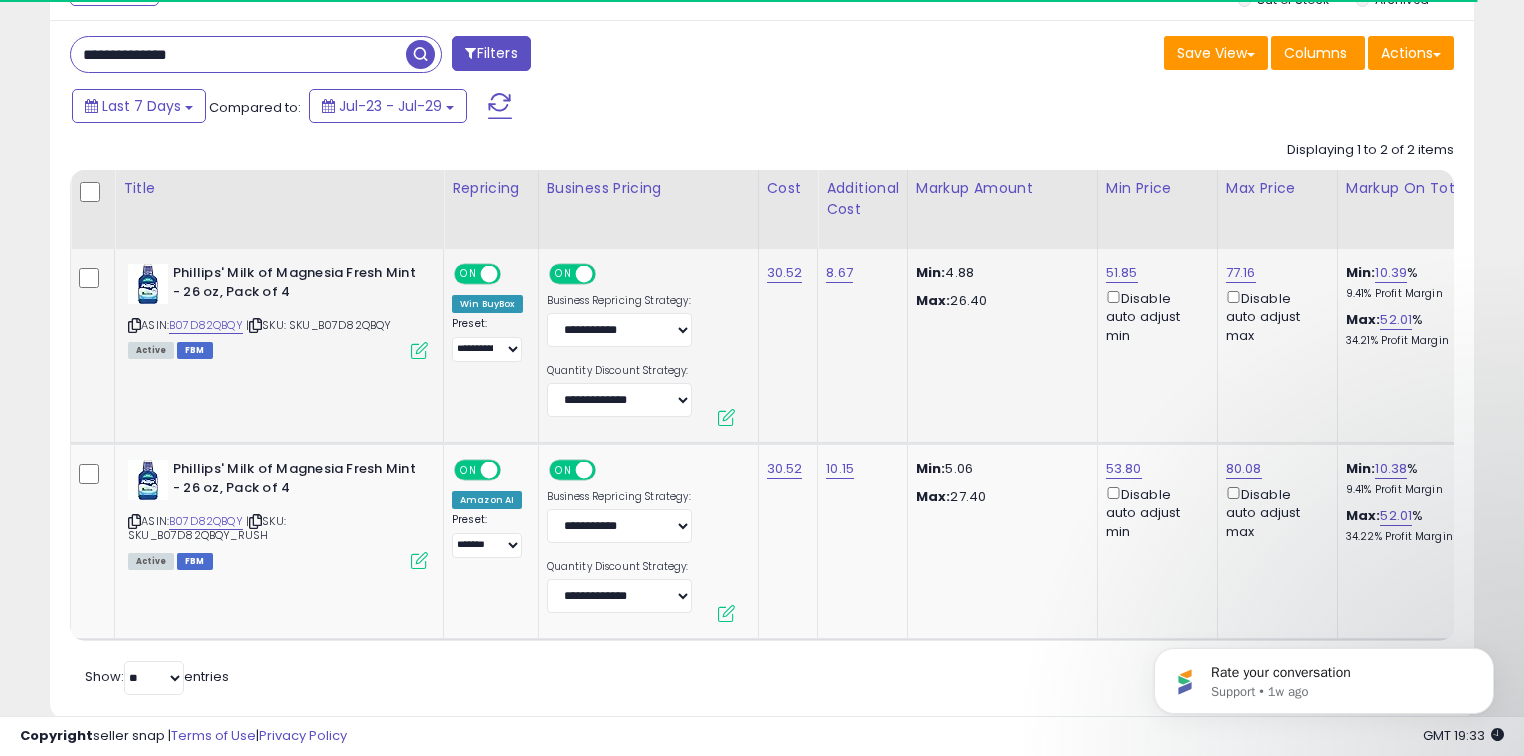 scroll, scrollTop: 300, scrollLeft: 0, axis: vertical 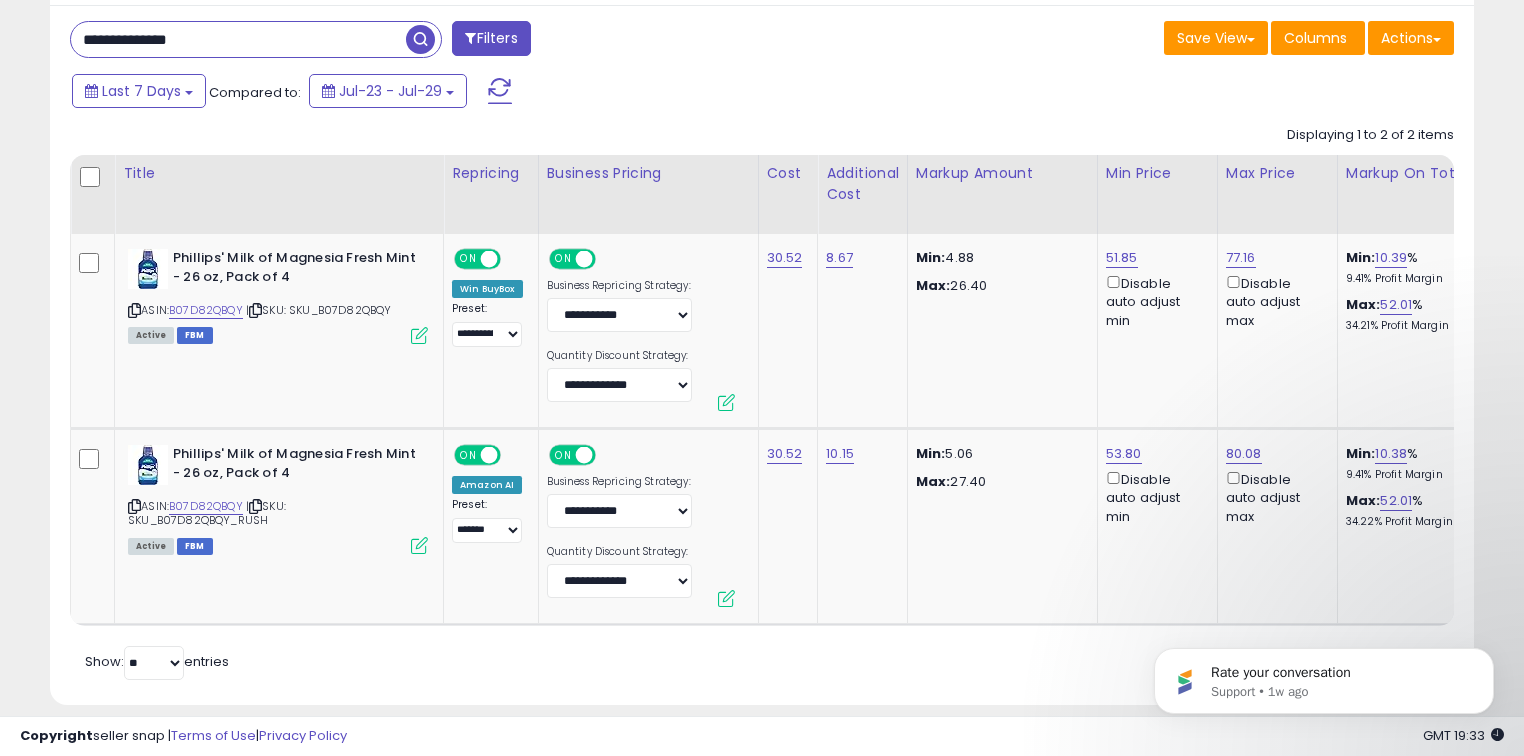 click on "**********" at bounding box center [238, 39] 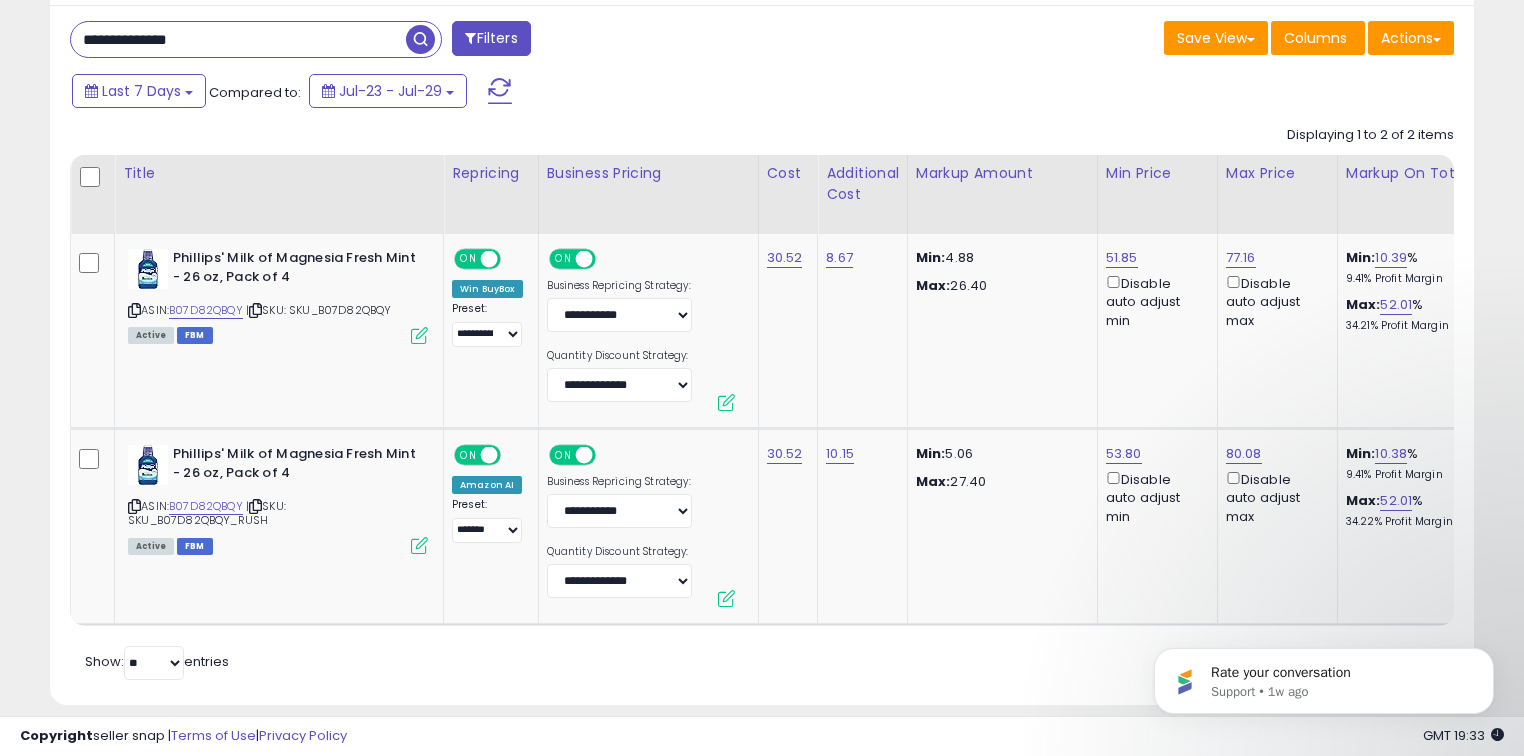 click on "**********" at bounding box center [238, 39] 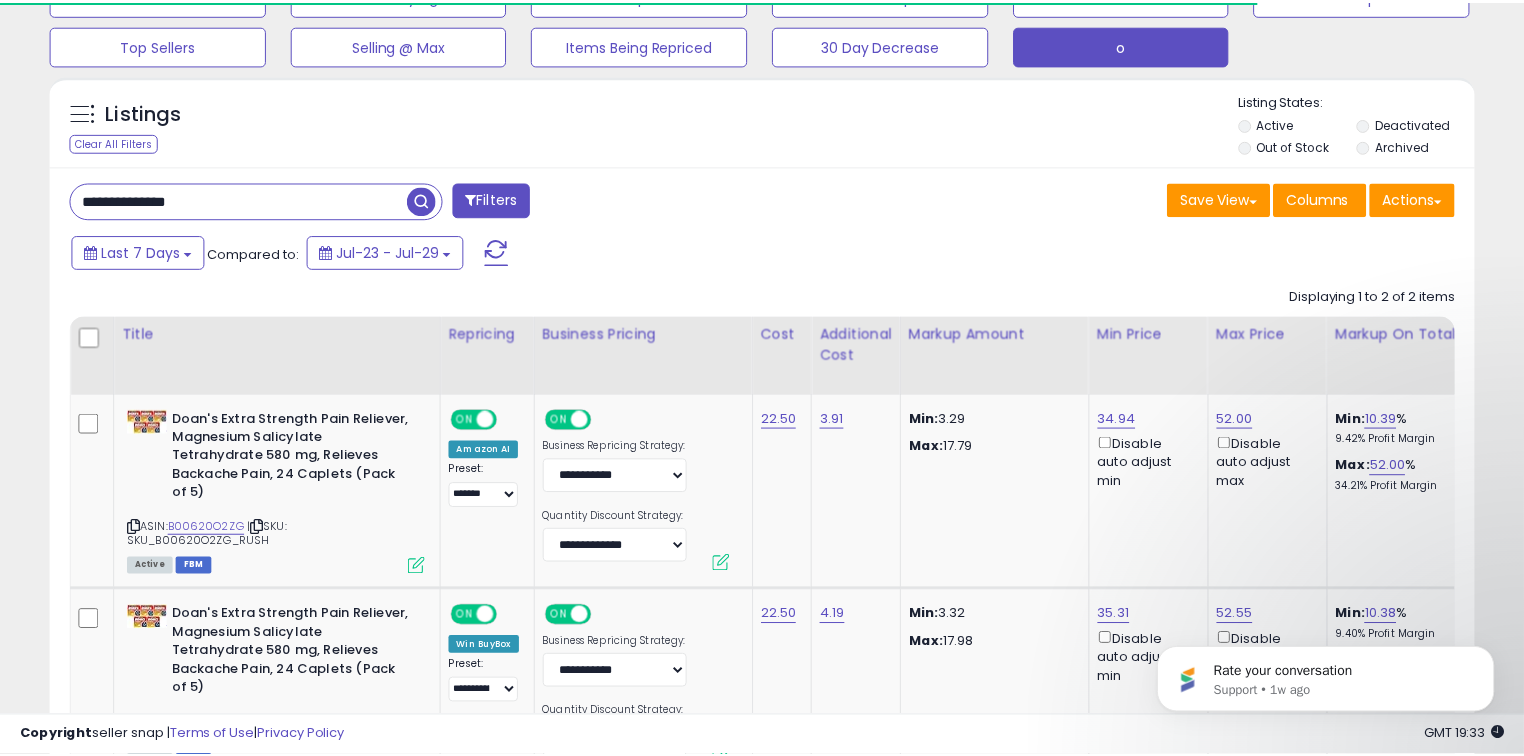 scroll, scrollTop: 300, scrollLeft: 0, axis: vertical 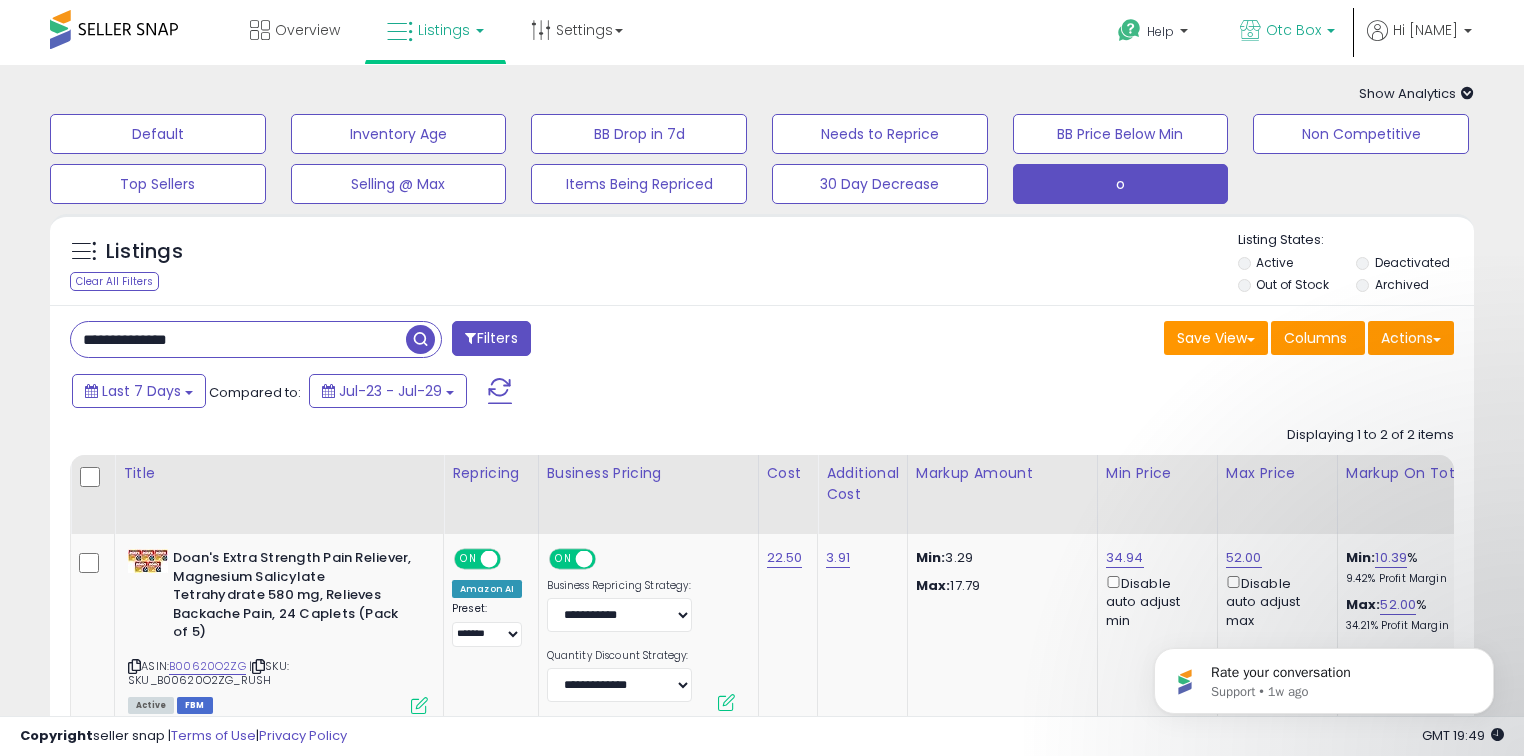 click on "Otc Box" at bounding box center (1293, 30) 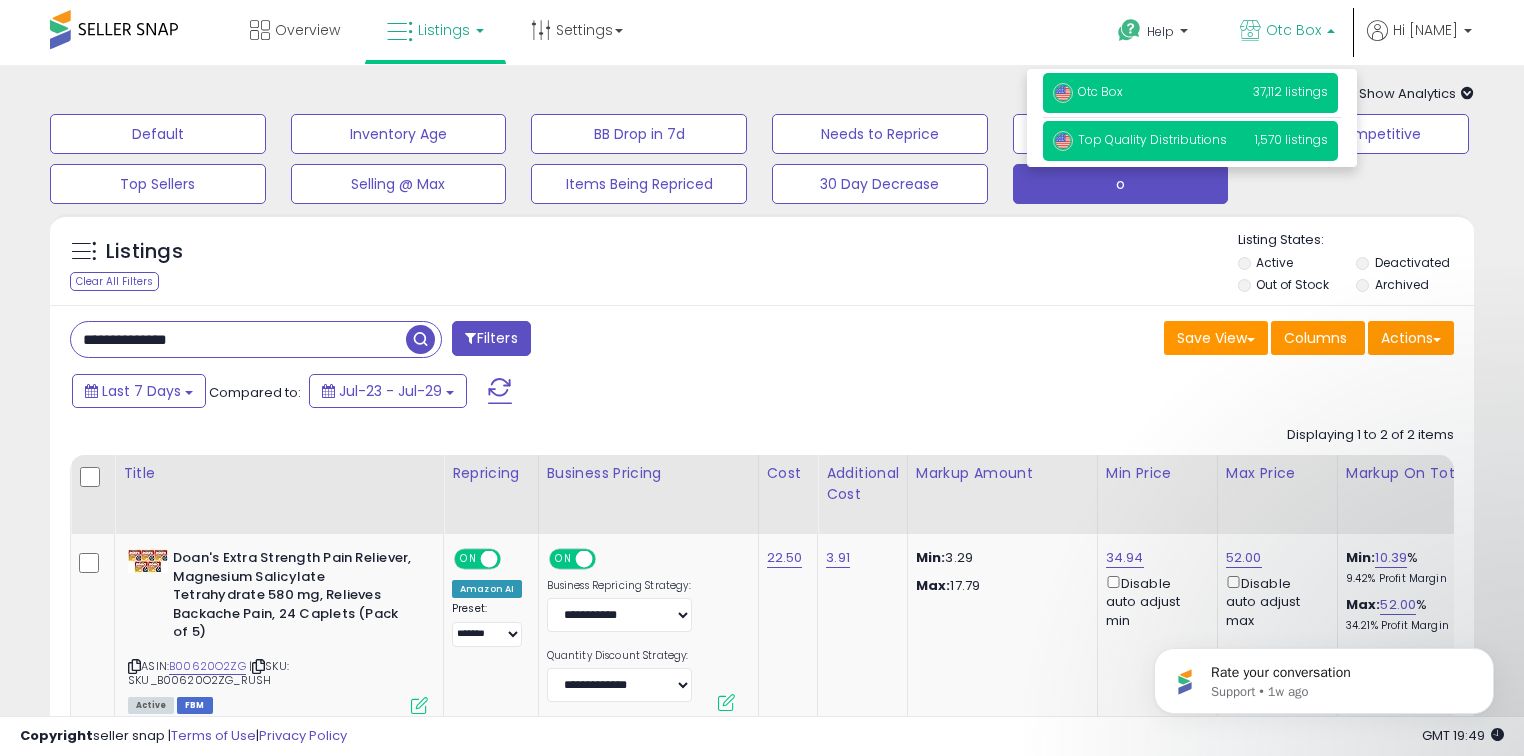 click on "Top Quality Distributions" at bounding box center (1140, 139) 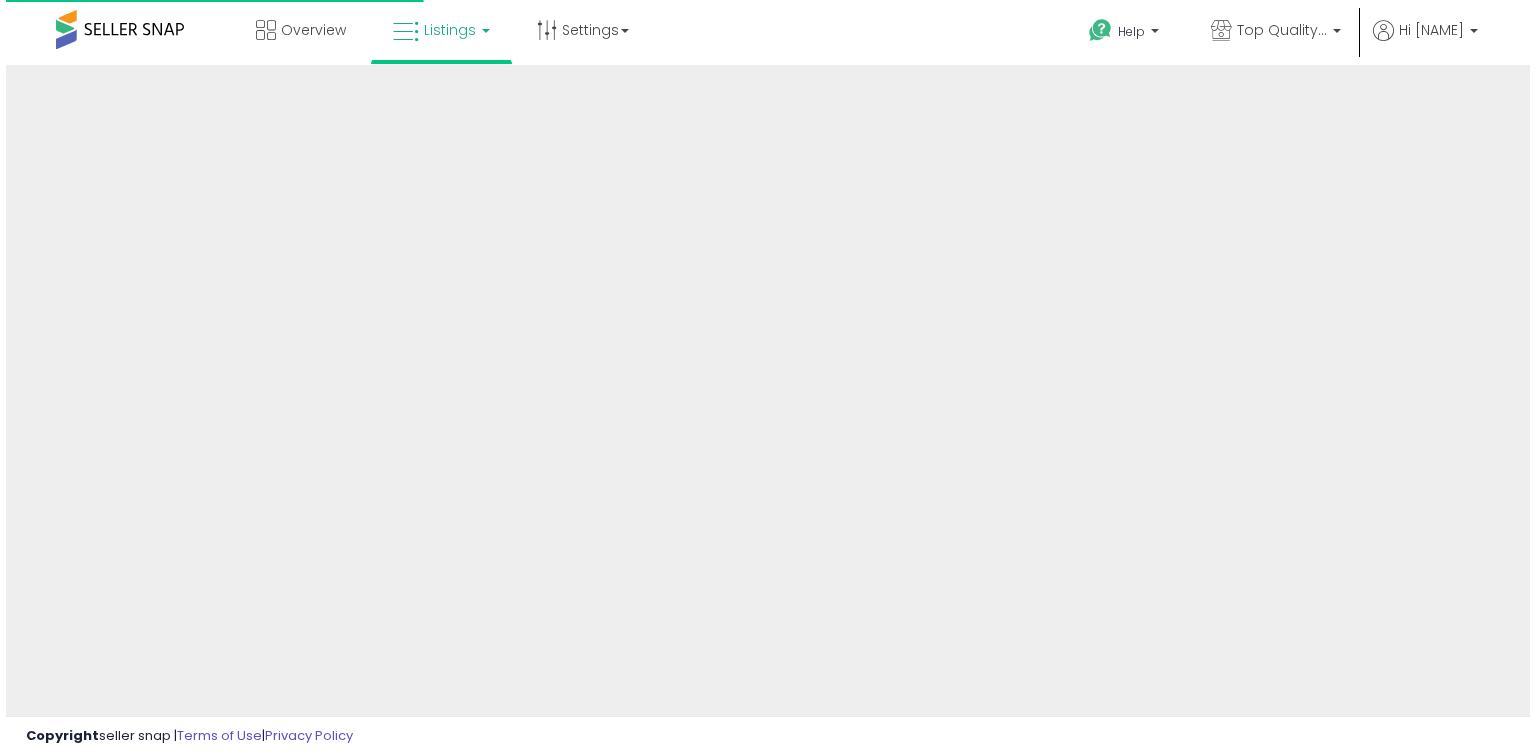 scroll, scrollTop: 0, scrollLeft: 0, axis: both 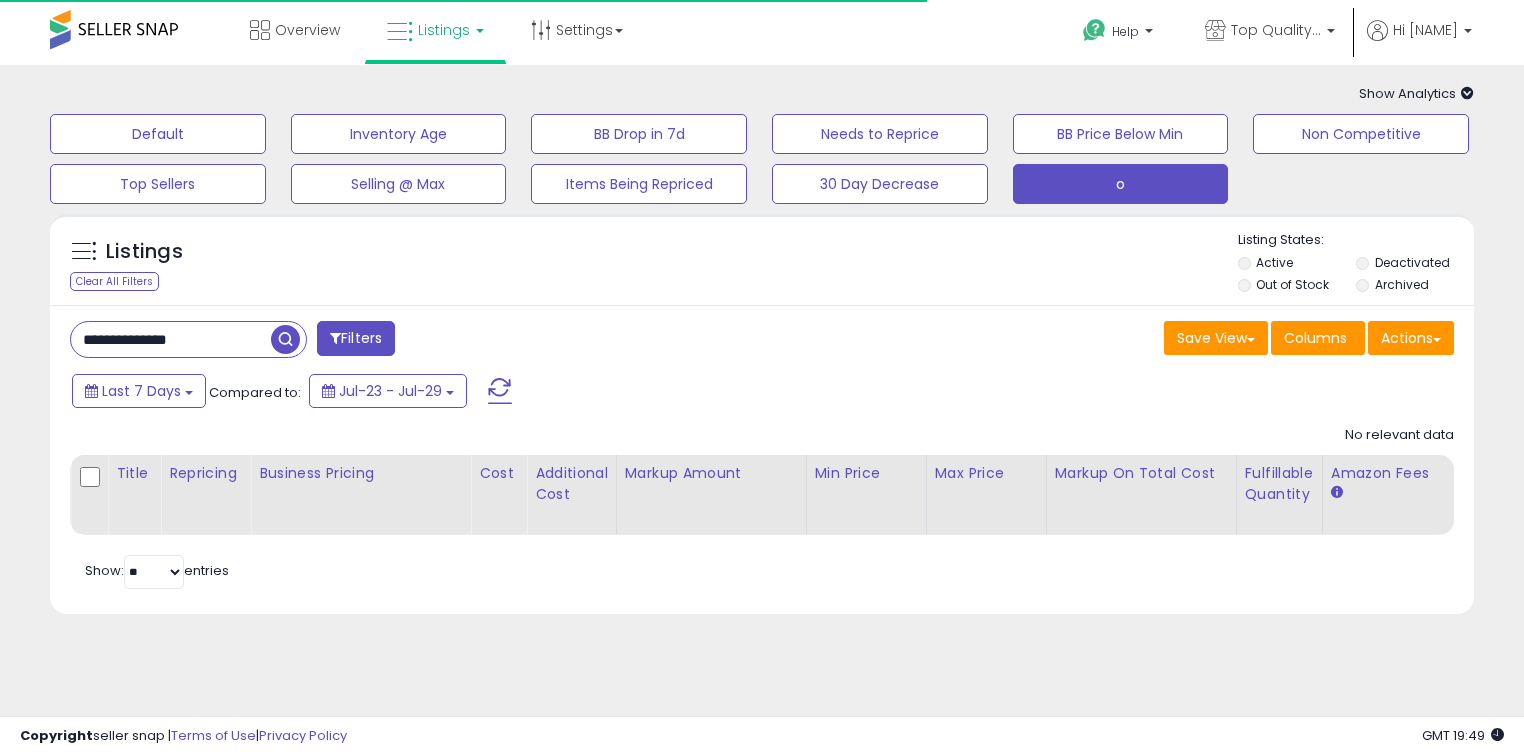 click on "**********" at bounding box center (762, 459) 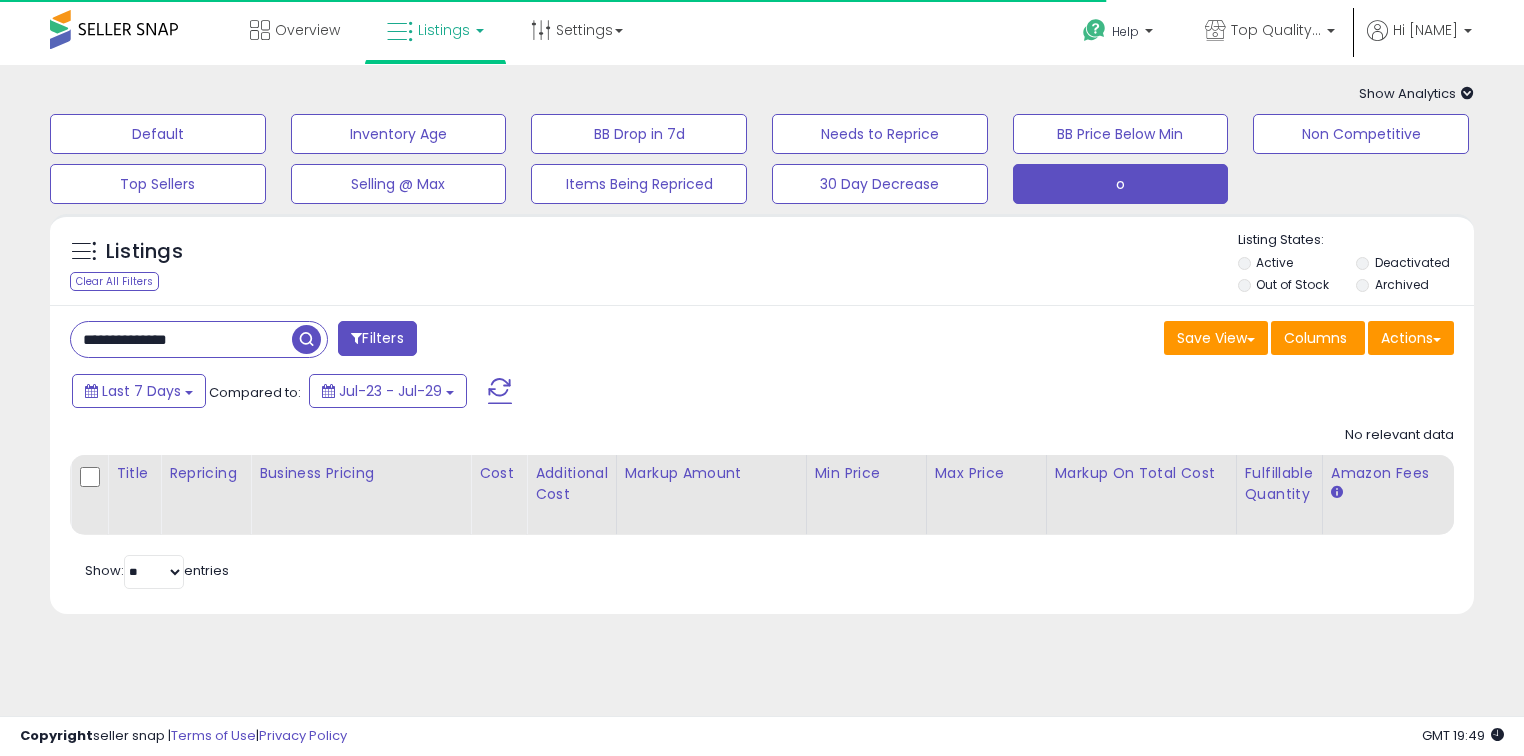 click on "**********" at bounding box center [181, 339] 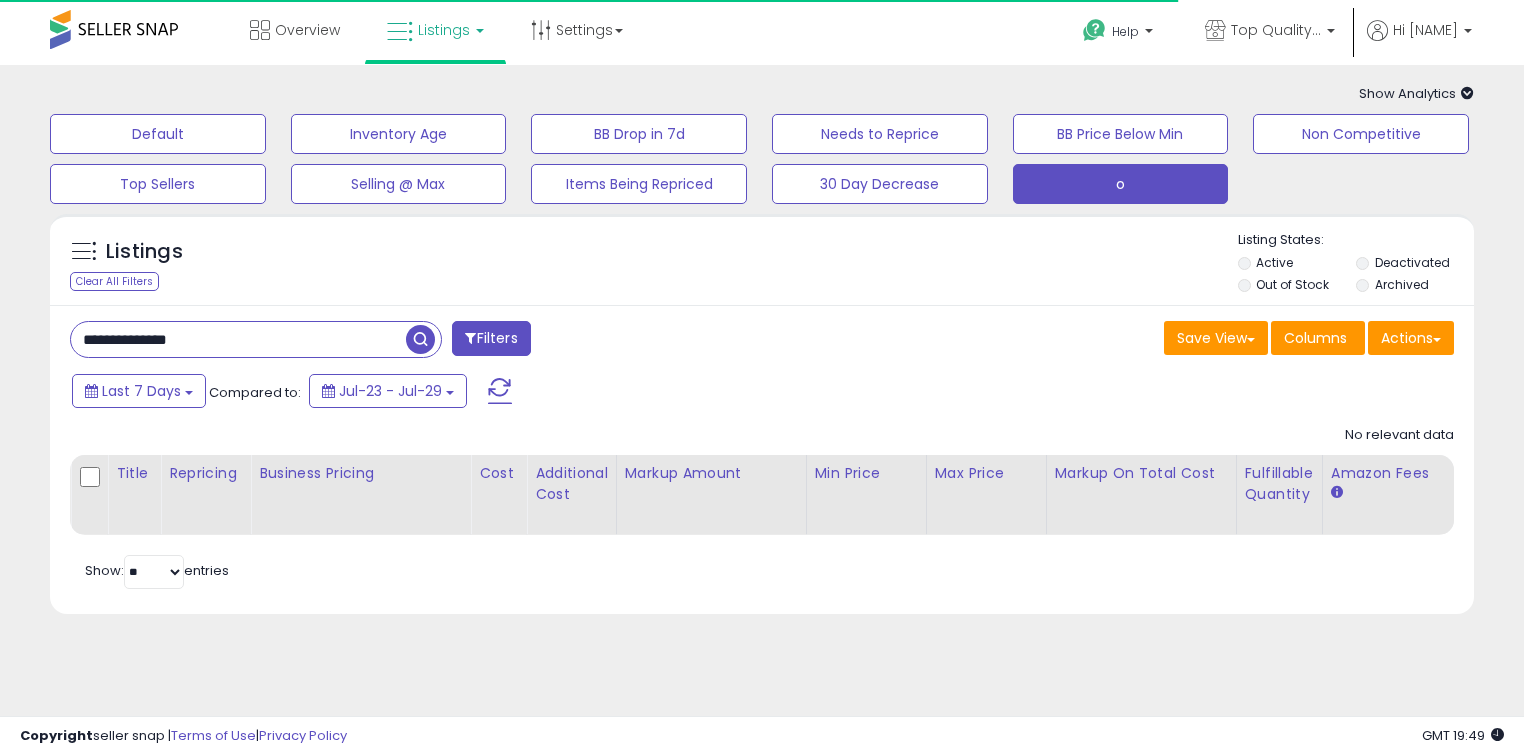 click on "**********" at bounding box center (238, 339) 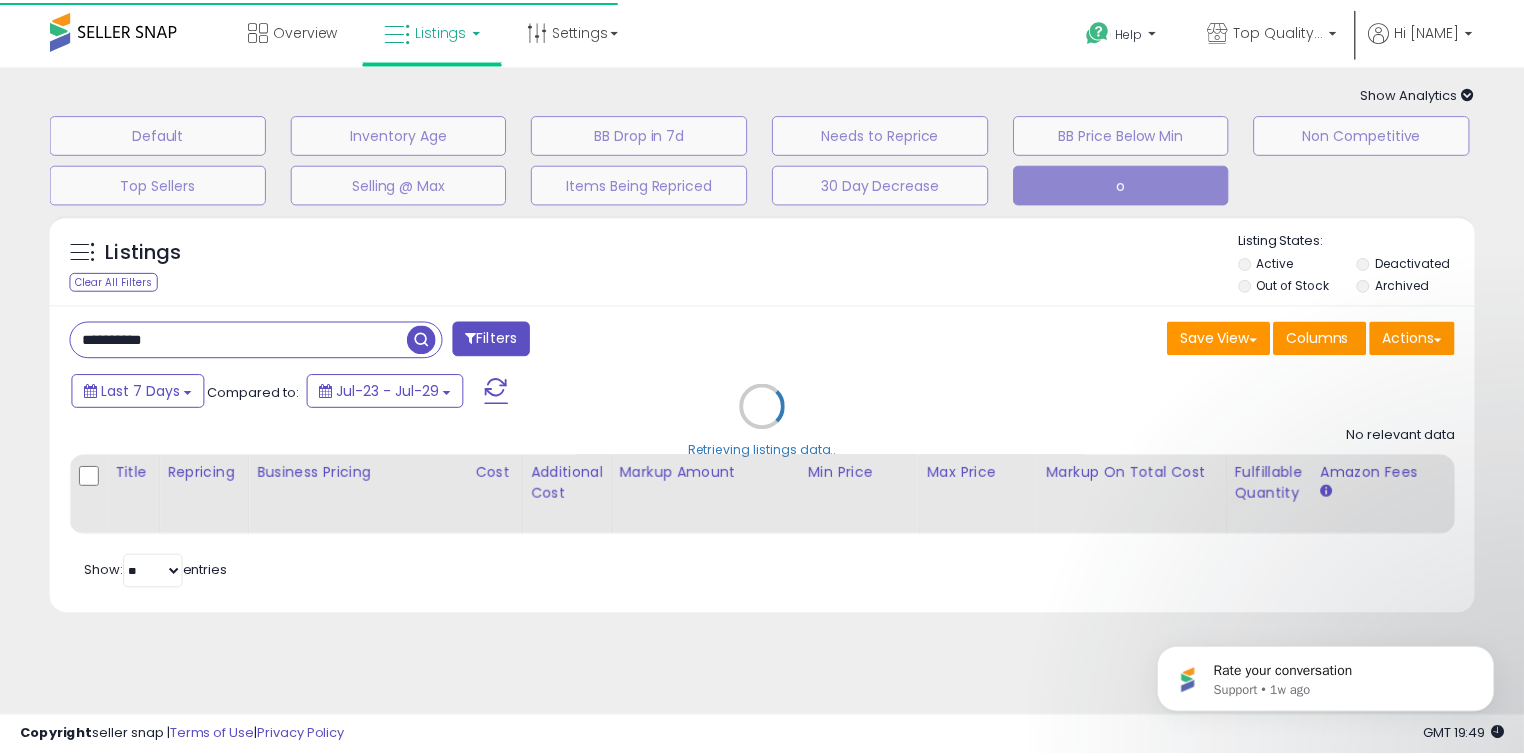 scroll, scrollTop: 0, scrollLeft: 0, axis: both 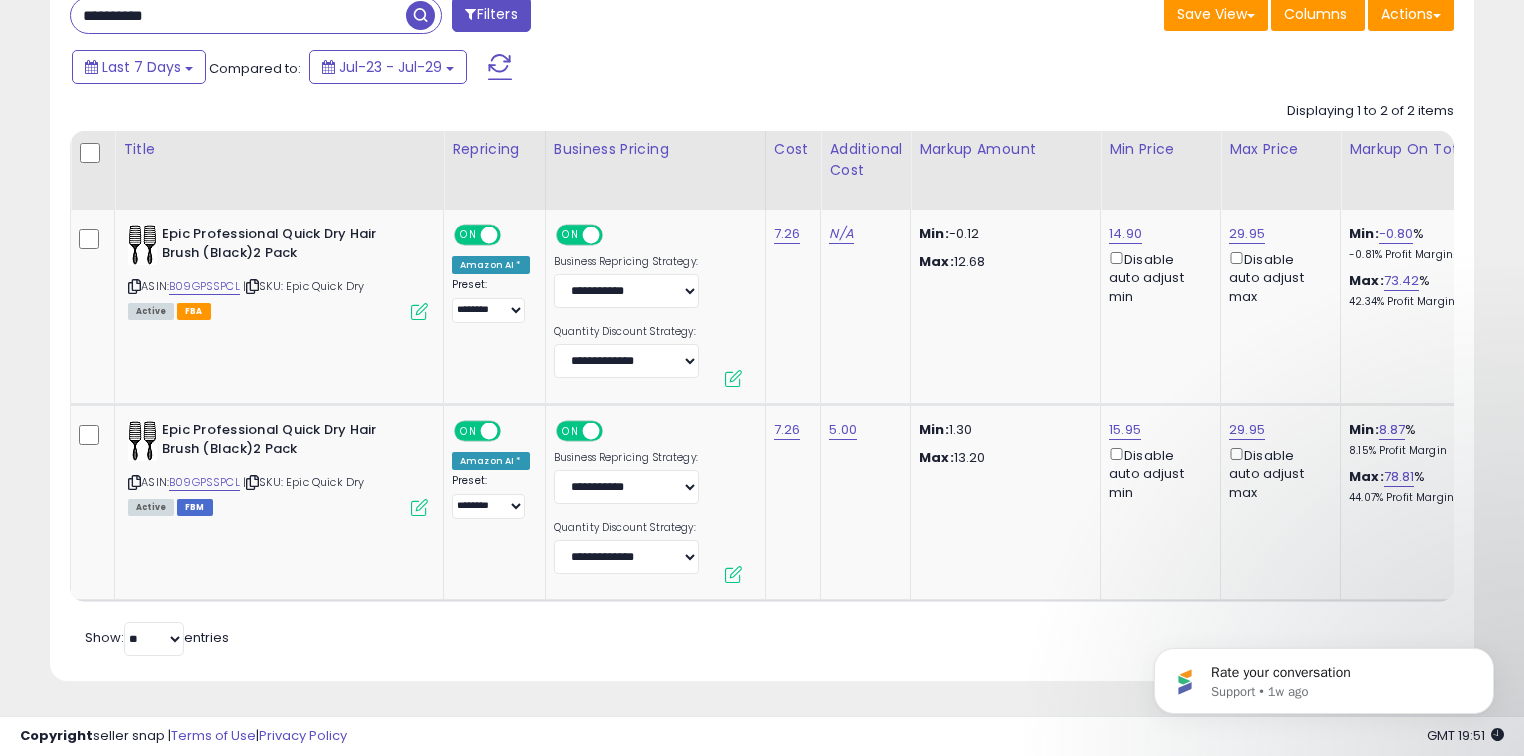 click on "**********" at bounding box center [238, 15] 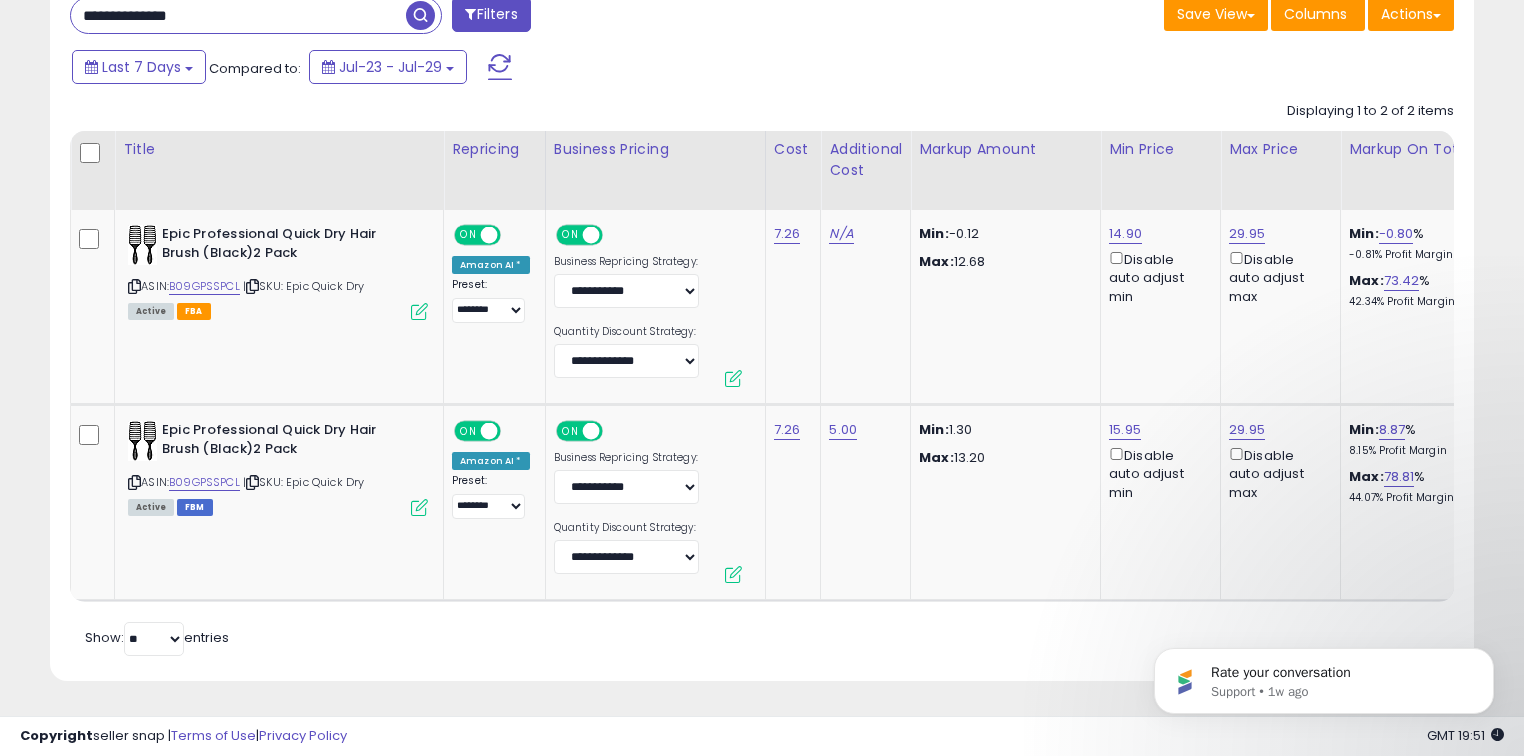scroll, scrollTop: 139, scrollLeft: 0, axis: vertical 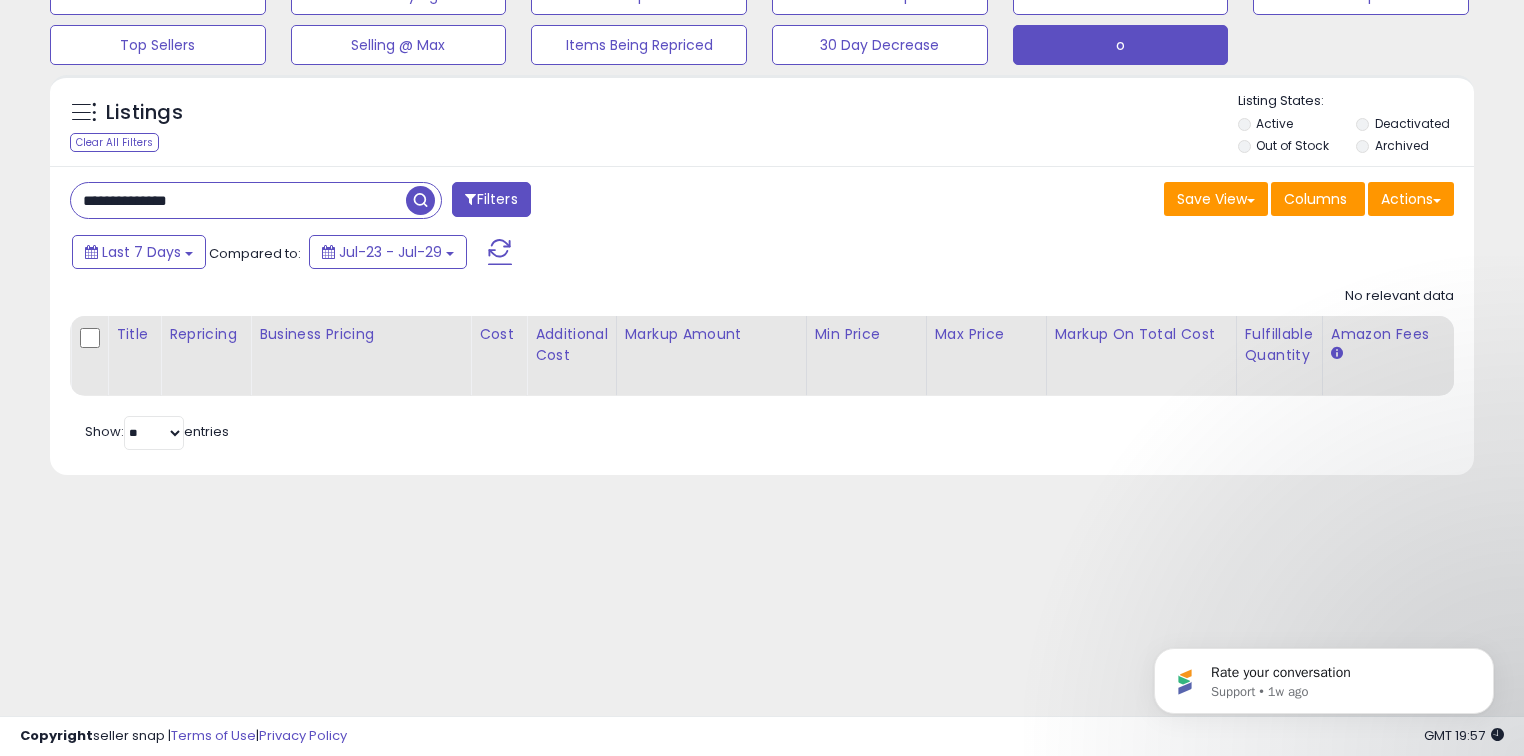 click on "**********" at bounding box center (238, 200) 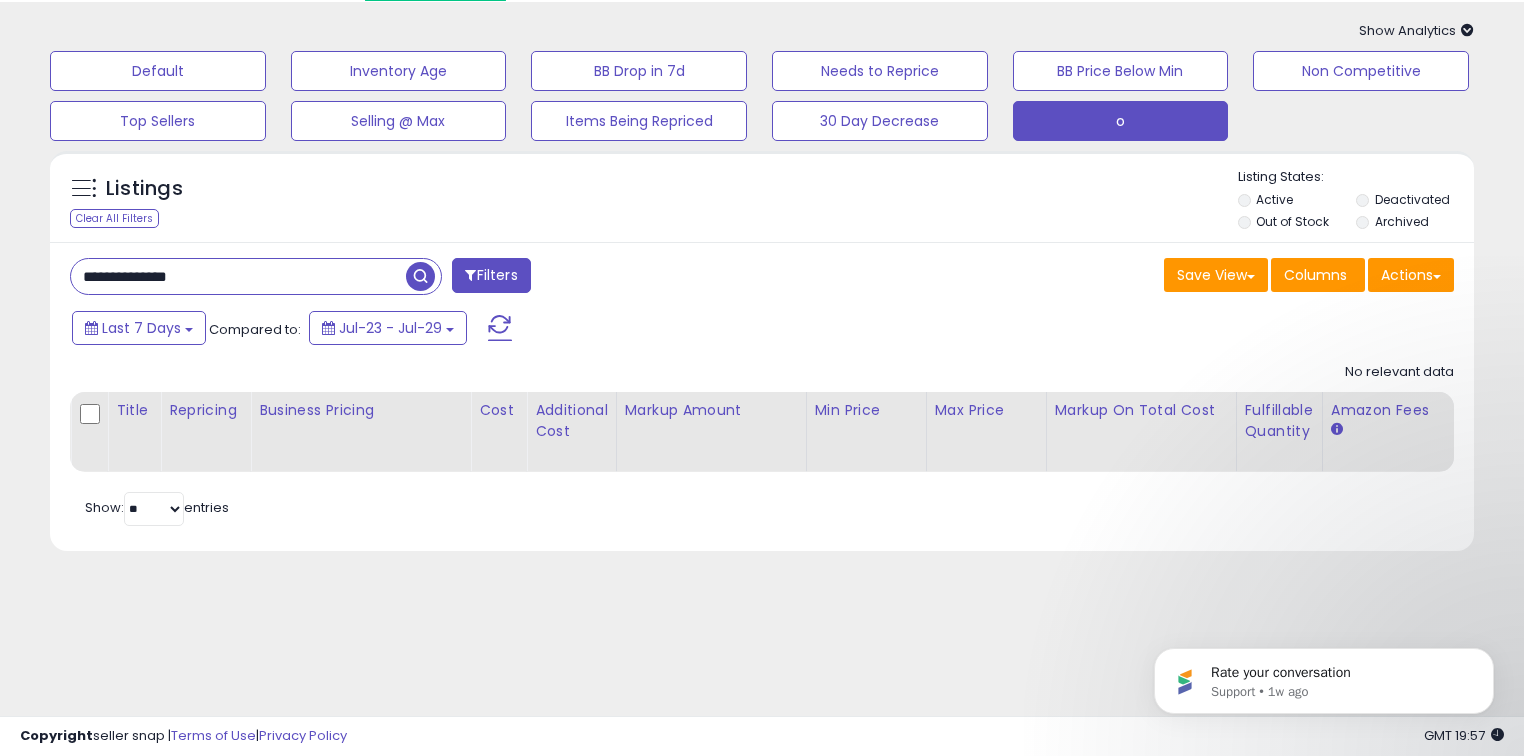 scroll, scrollTop: 0, scrollLeft: 0, axis: both 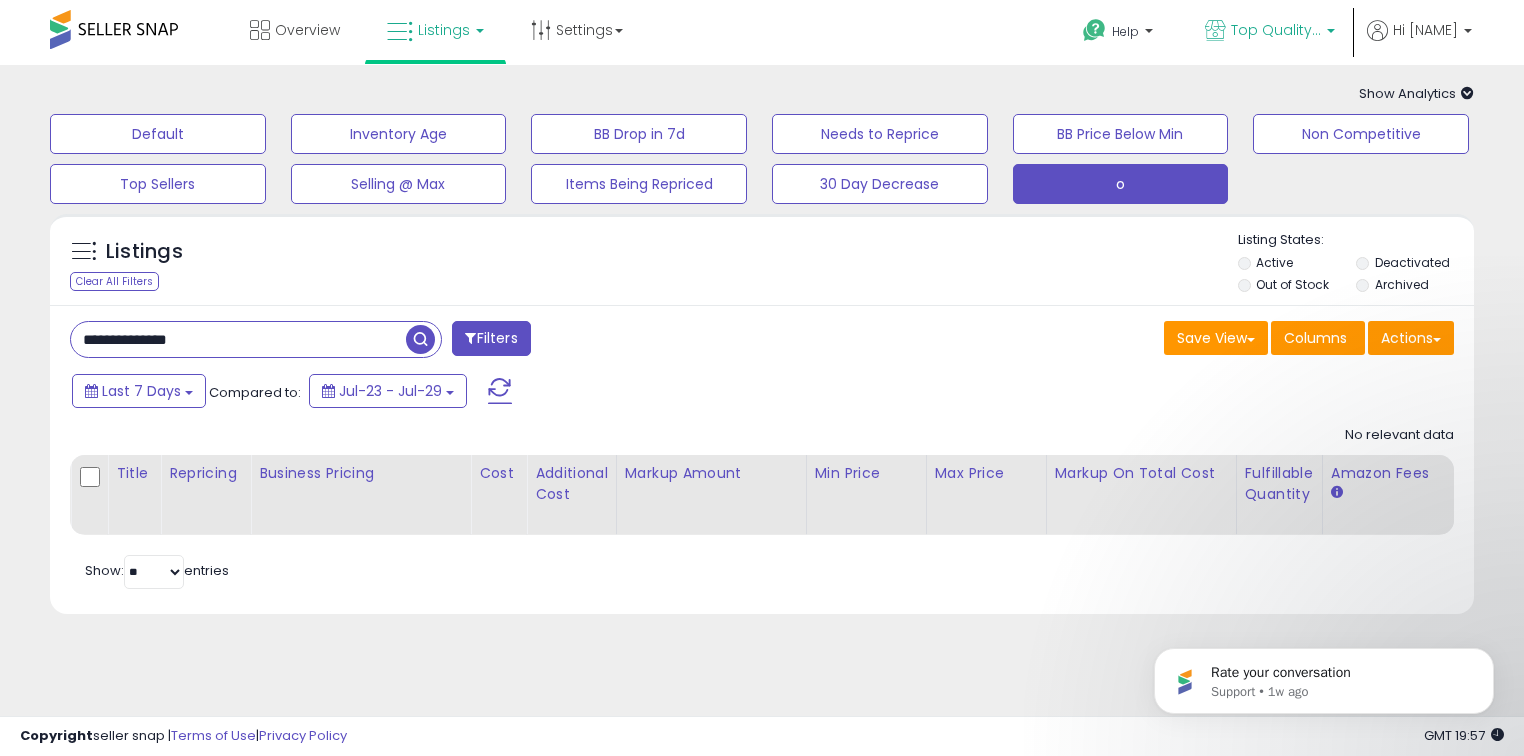 click at bounding box center (1215, 30) 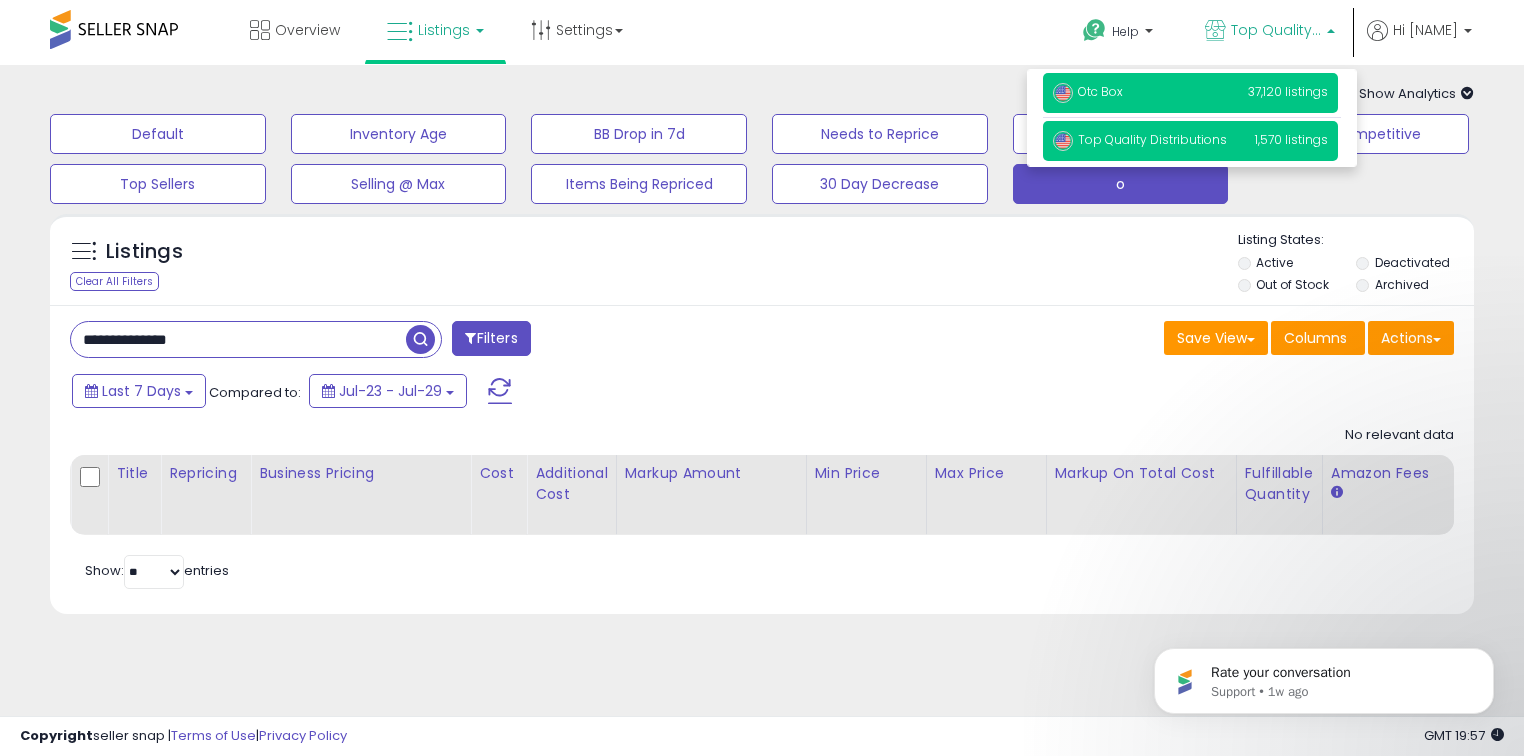 click on "Otc Box
37,120
listings" at bounding box center [1190, 93] 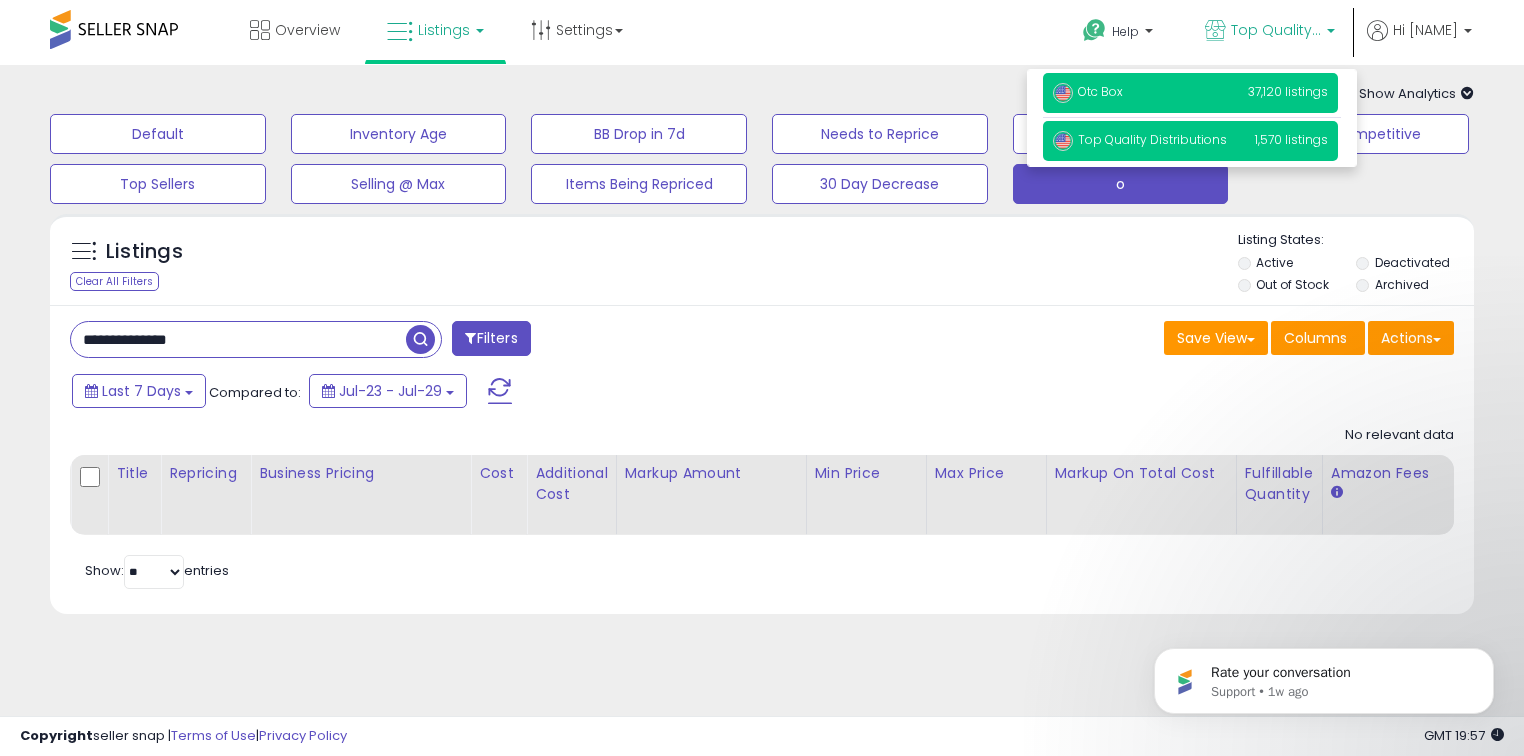 click on "Otc Box" at bounding box center [1088, 91] 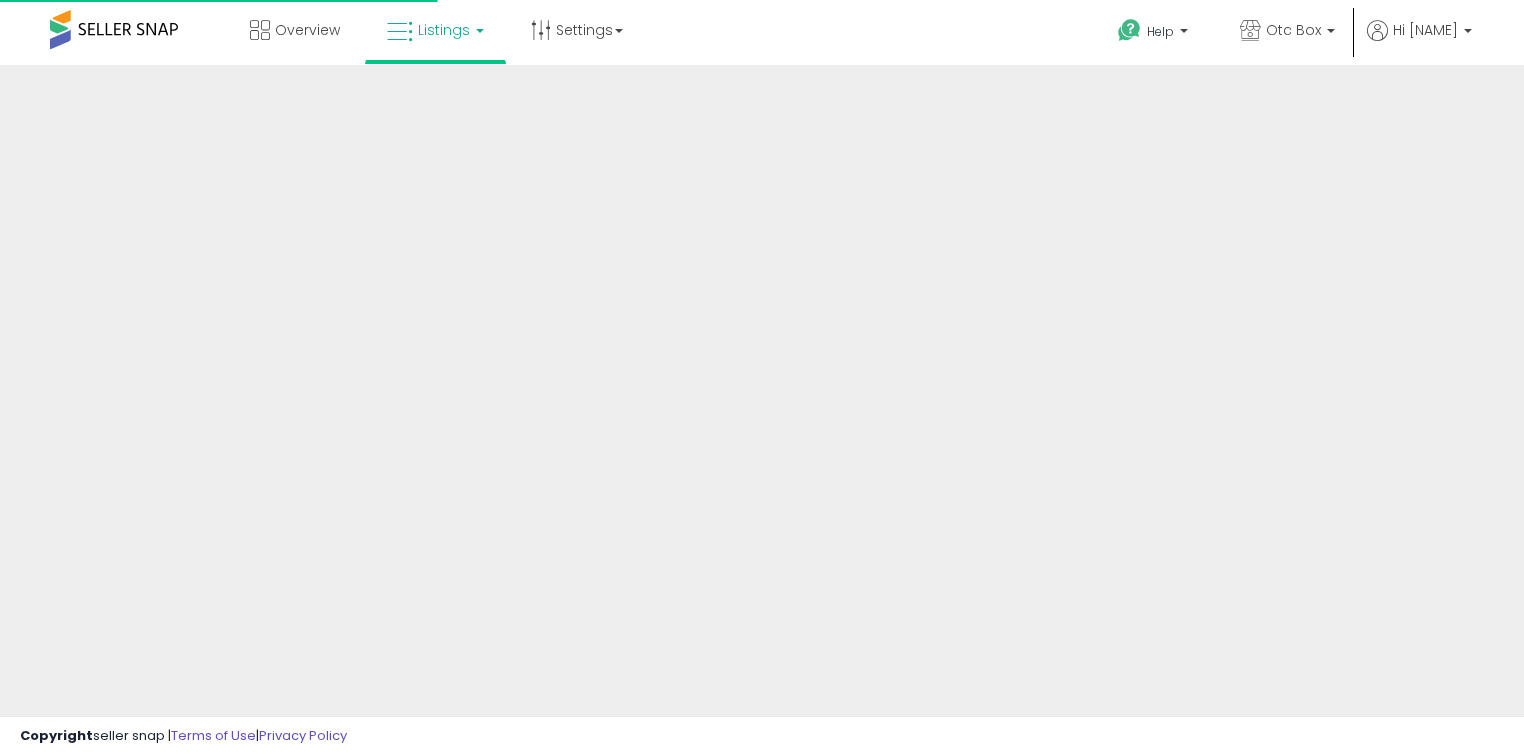 scroll, scrollTop: 0, scrollLeft: 0, axis: both 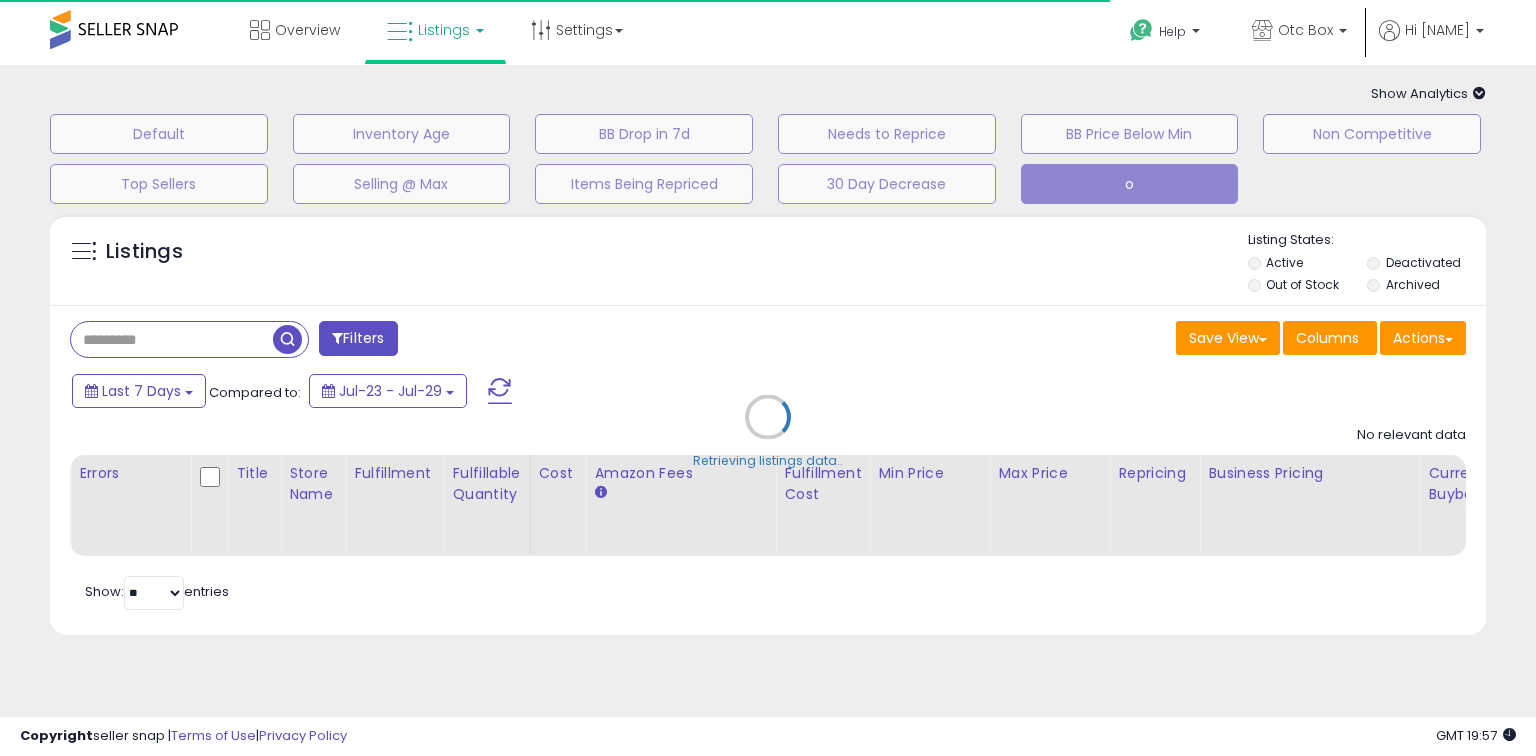 click on "Retrieving listings data.." at bounding box center [768, 432] 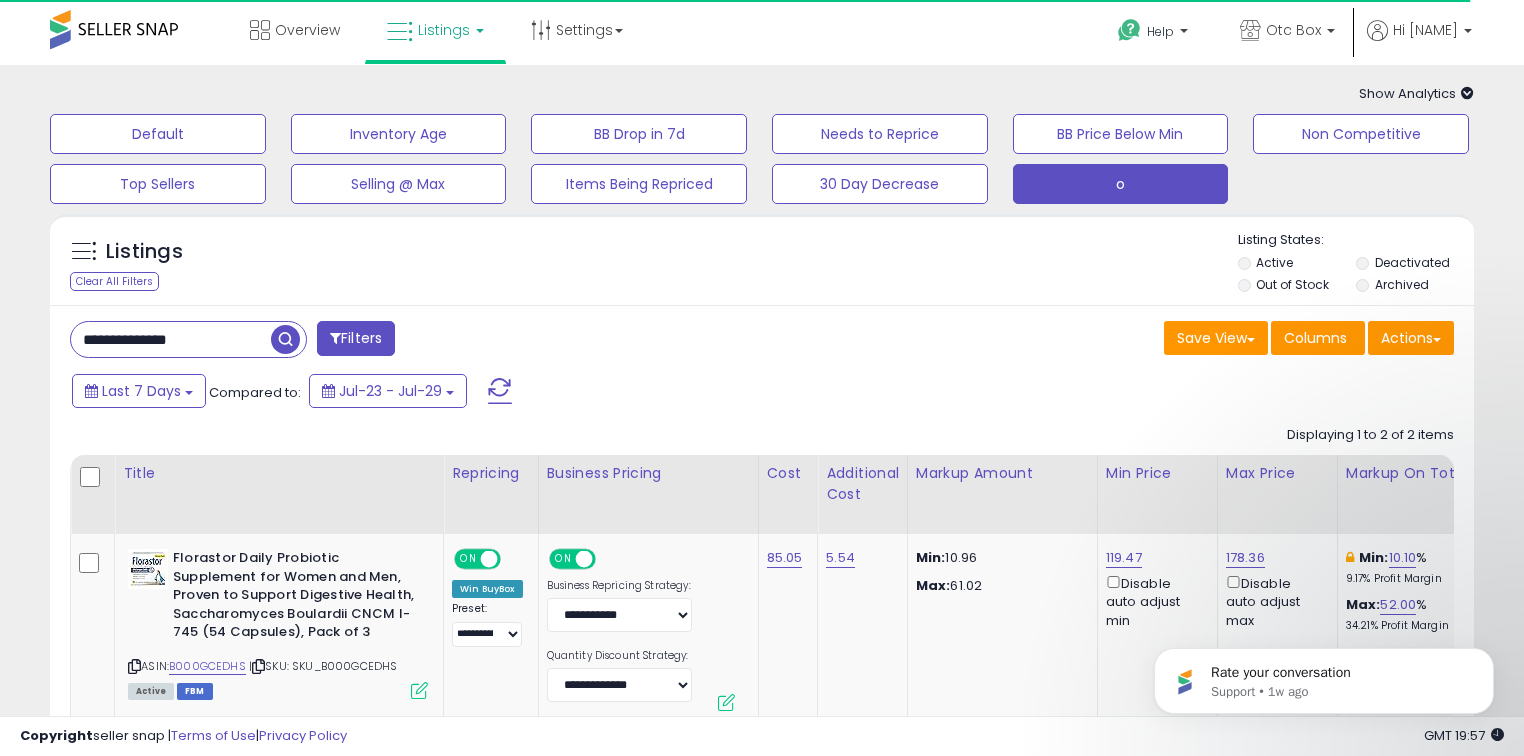 scroll, scrollTop: 0, scrollLeft: 0, axis: both 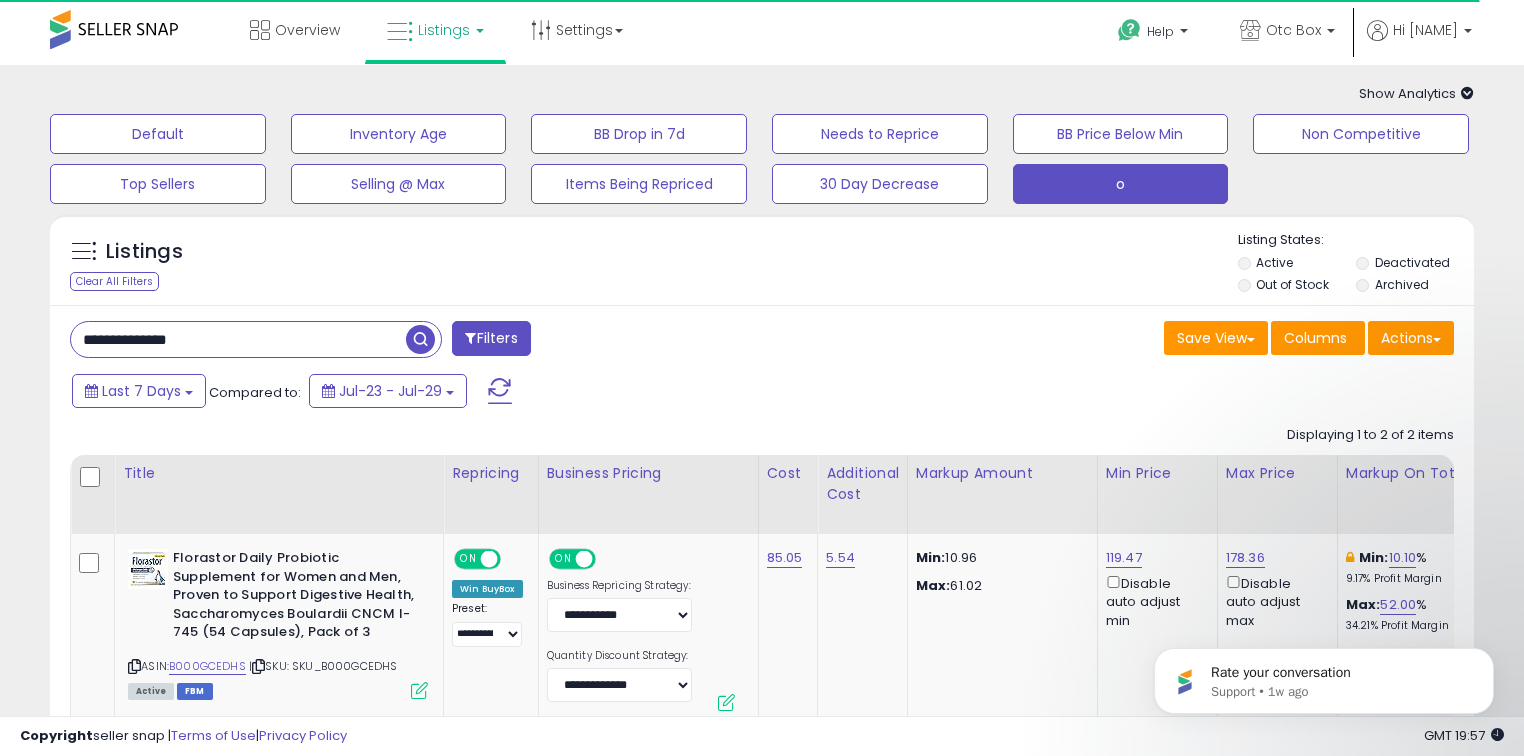 click on "**********" at bounding box center [238, 339] 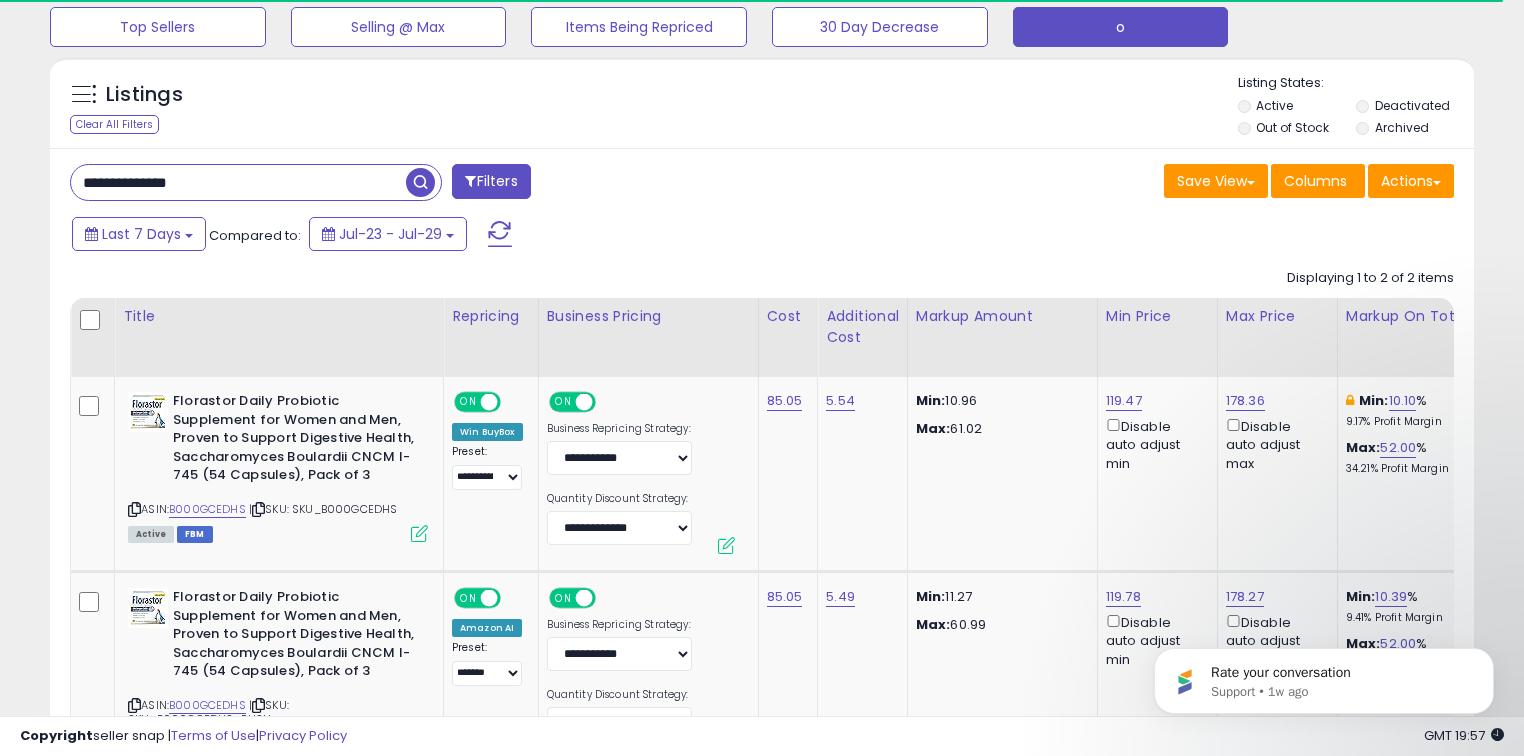 scroll, scrollTop: 160, scrollLeft: 0, axis: vertical 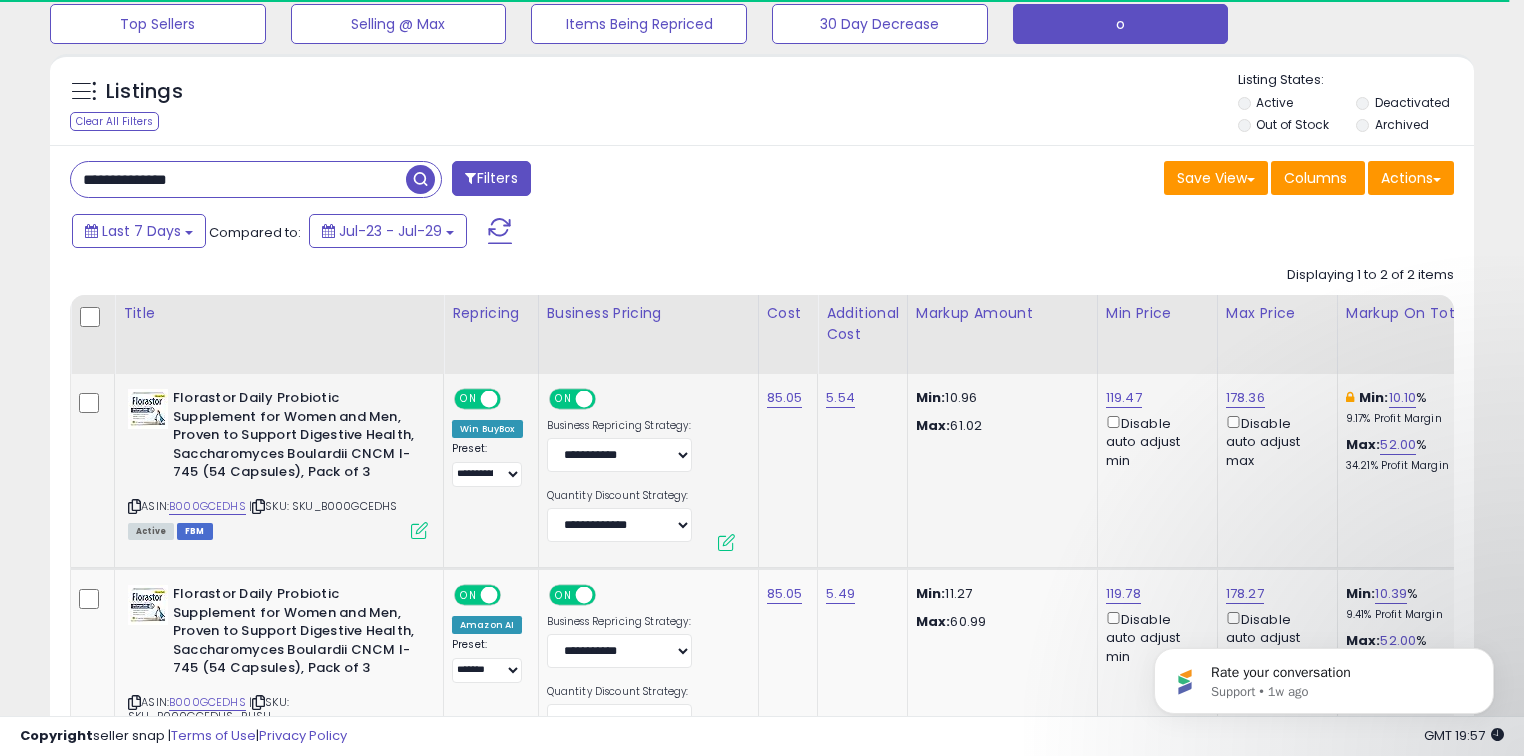 click on "Min:   10.96
Max:   61.02" 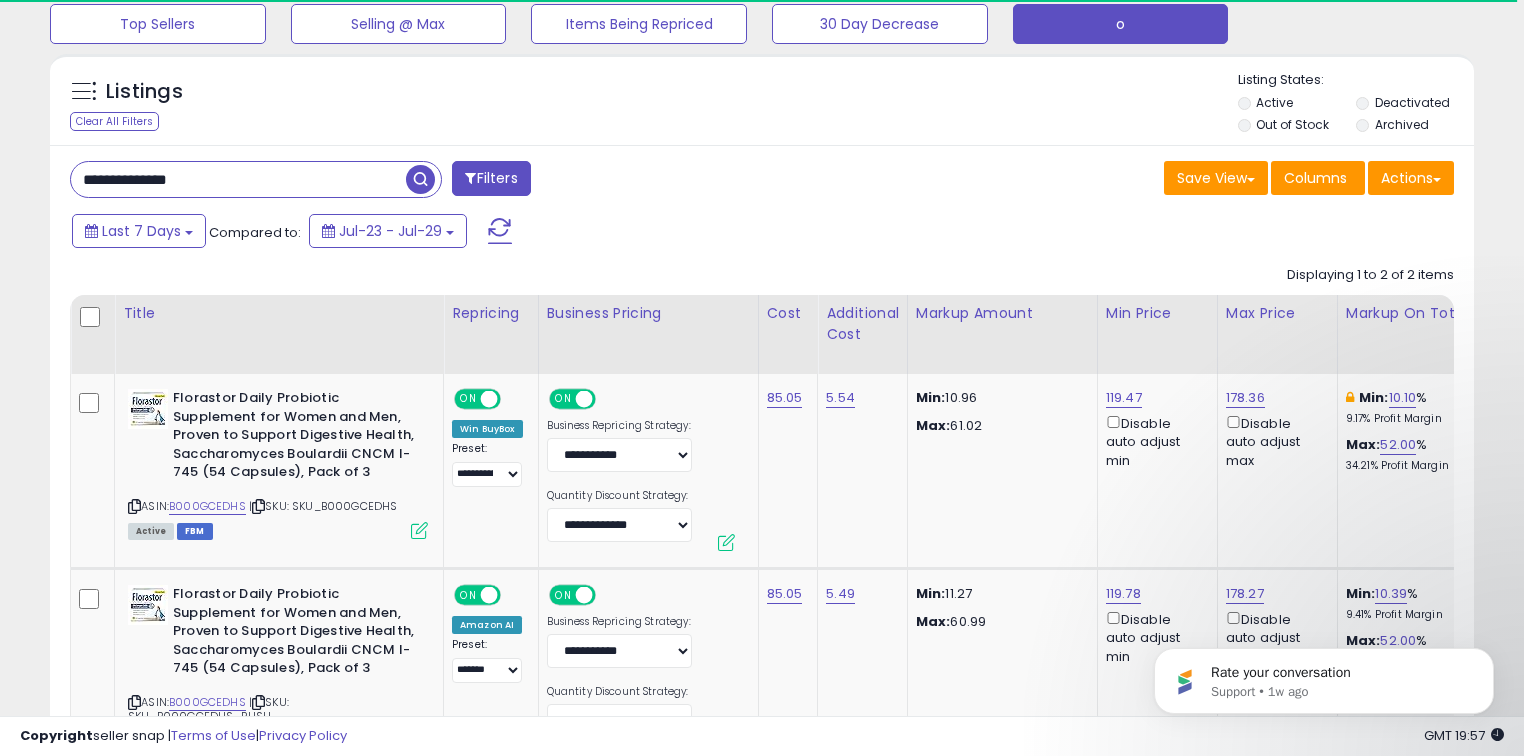 scroll, scrollTop: 0, scrollLeft: 245, axis: horizontal 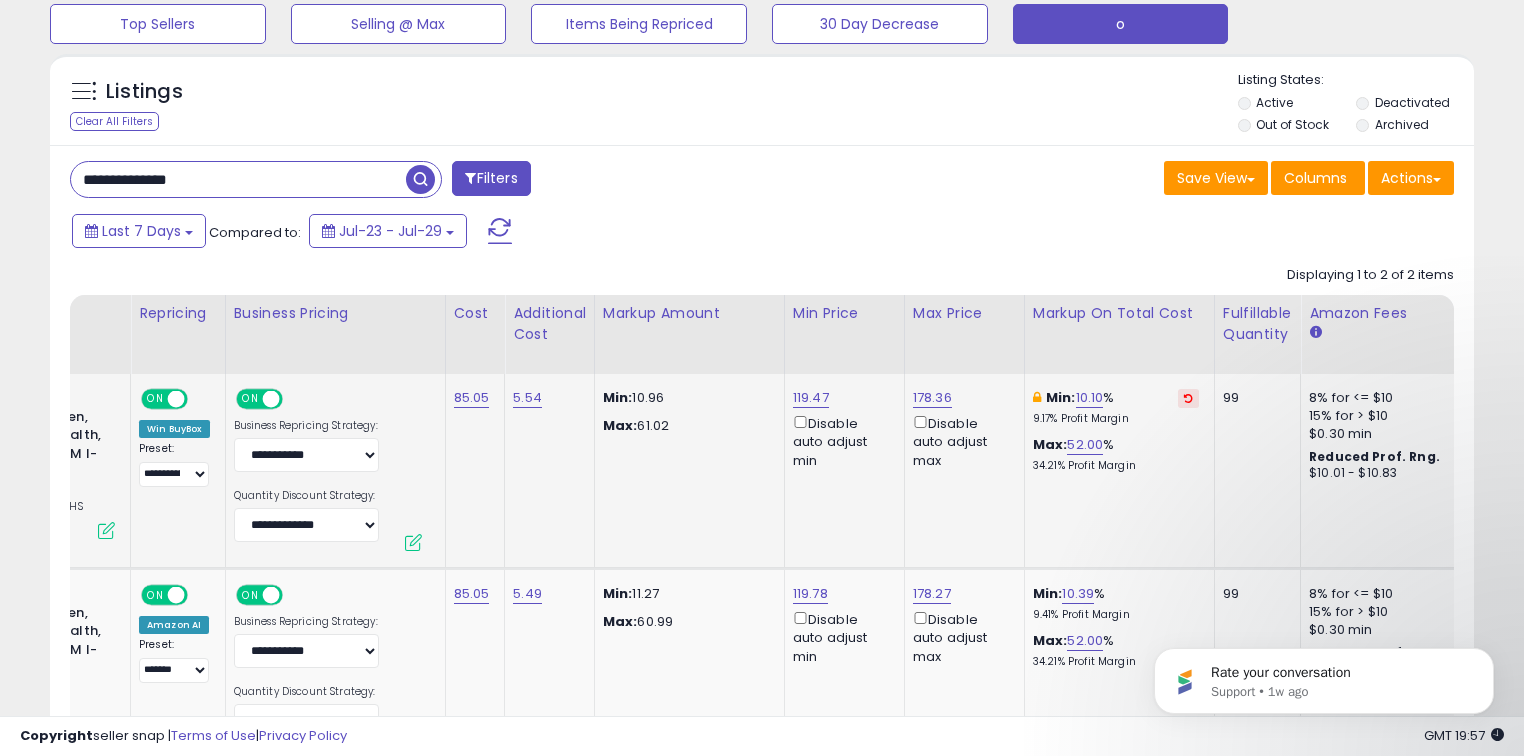 click at bounding box center (1188, 398) 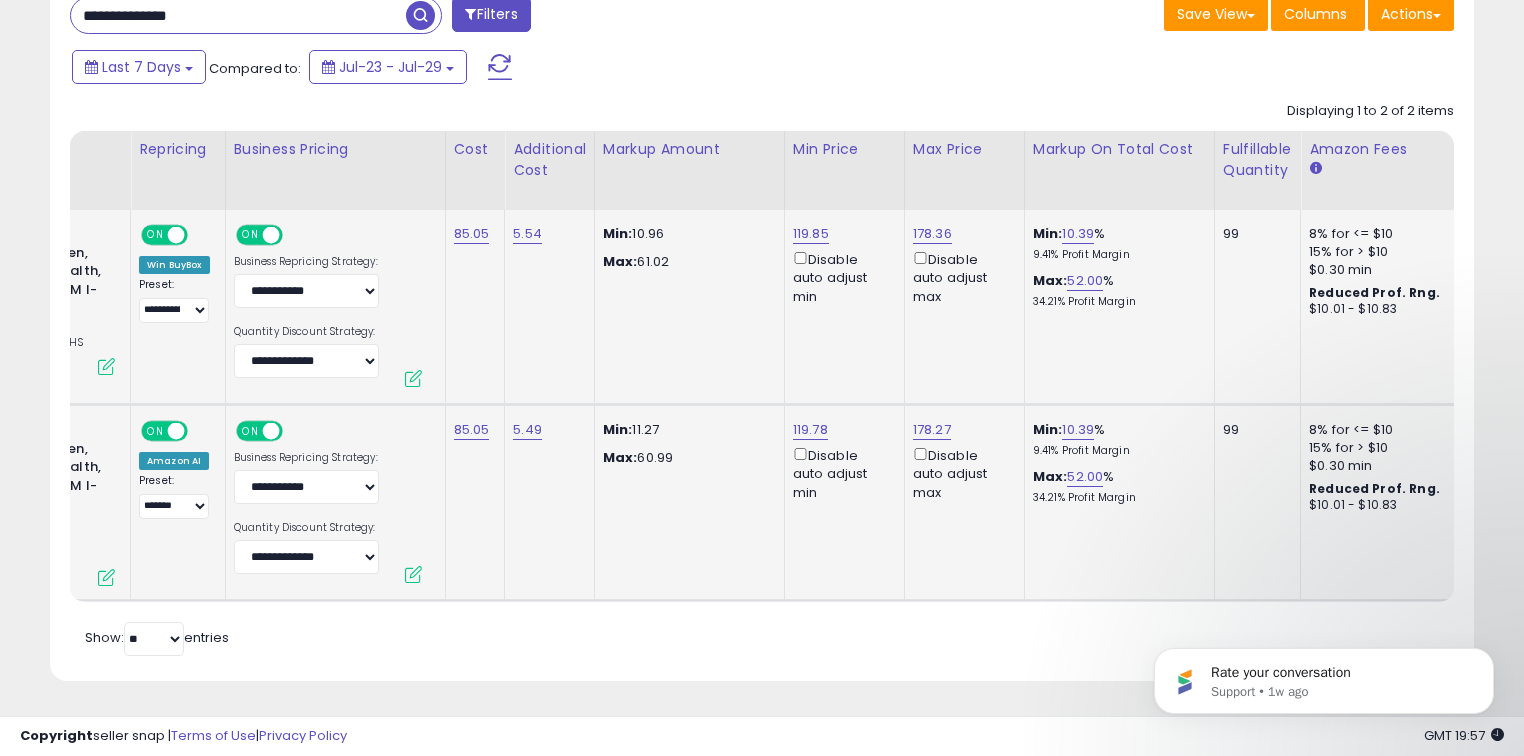 scroll, scrollTop: 335, scrollLeft: 0, axis: vertical 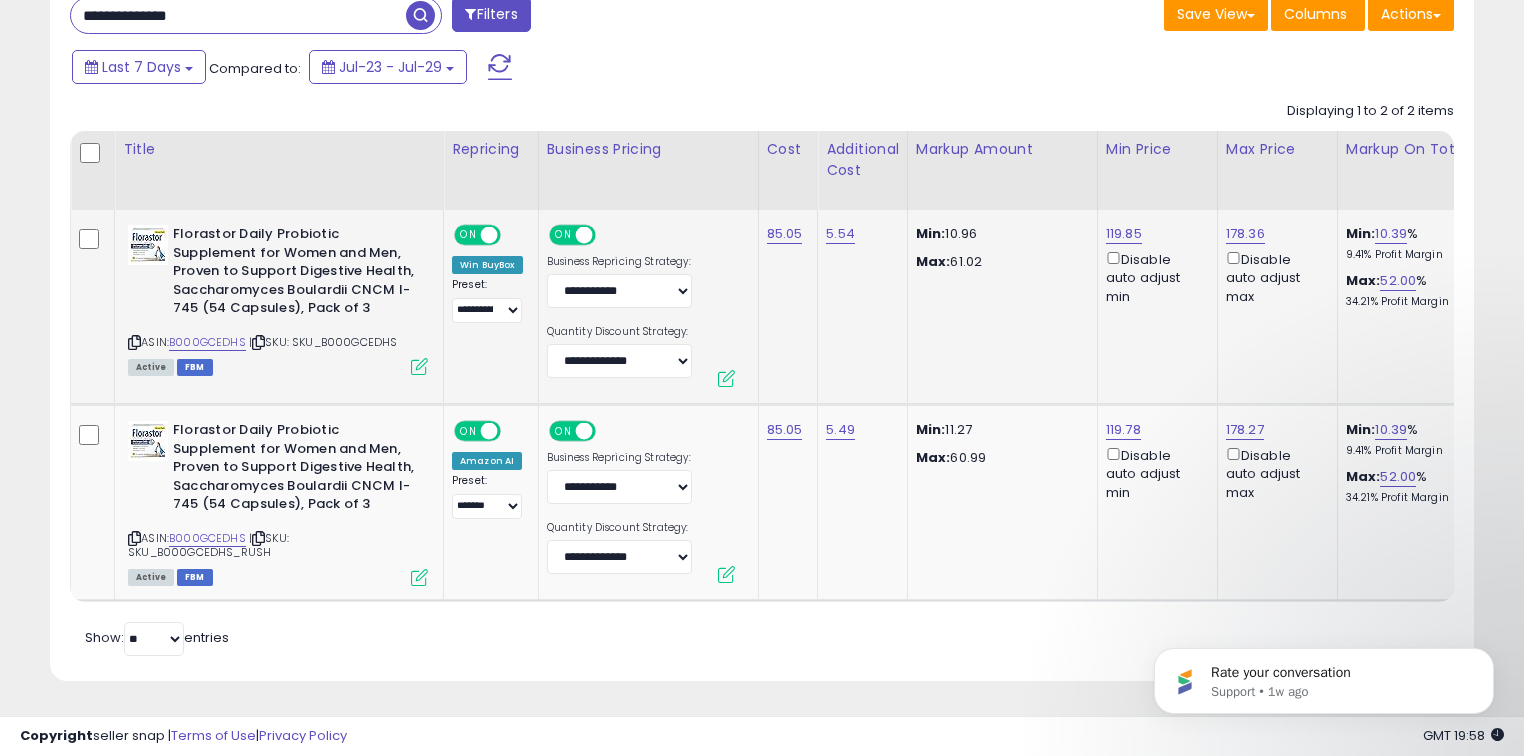 click on "**********" at bounding box center (238, 15) 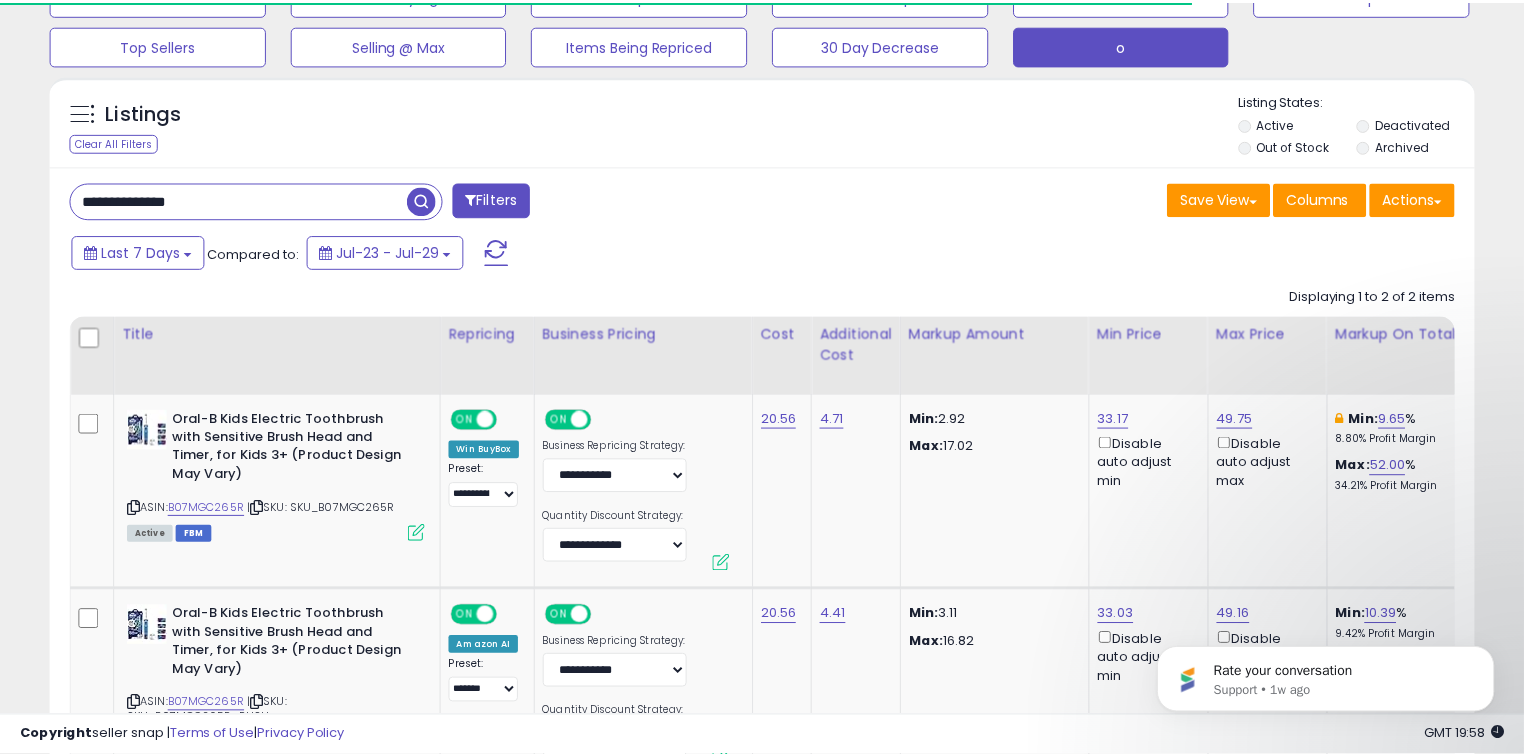 scroll, scrollTop: 329, scrollLeft: 0, axis: vertical 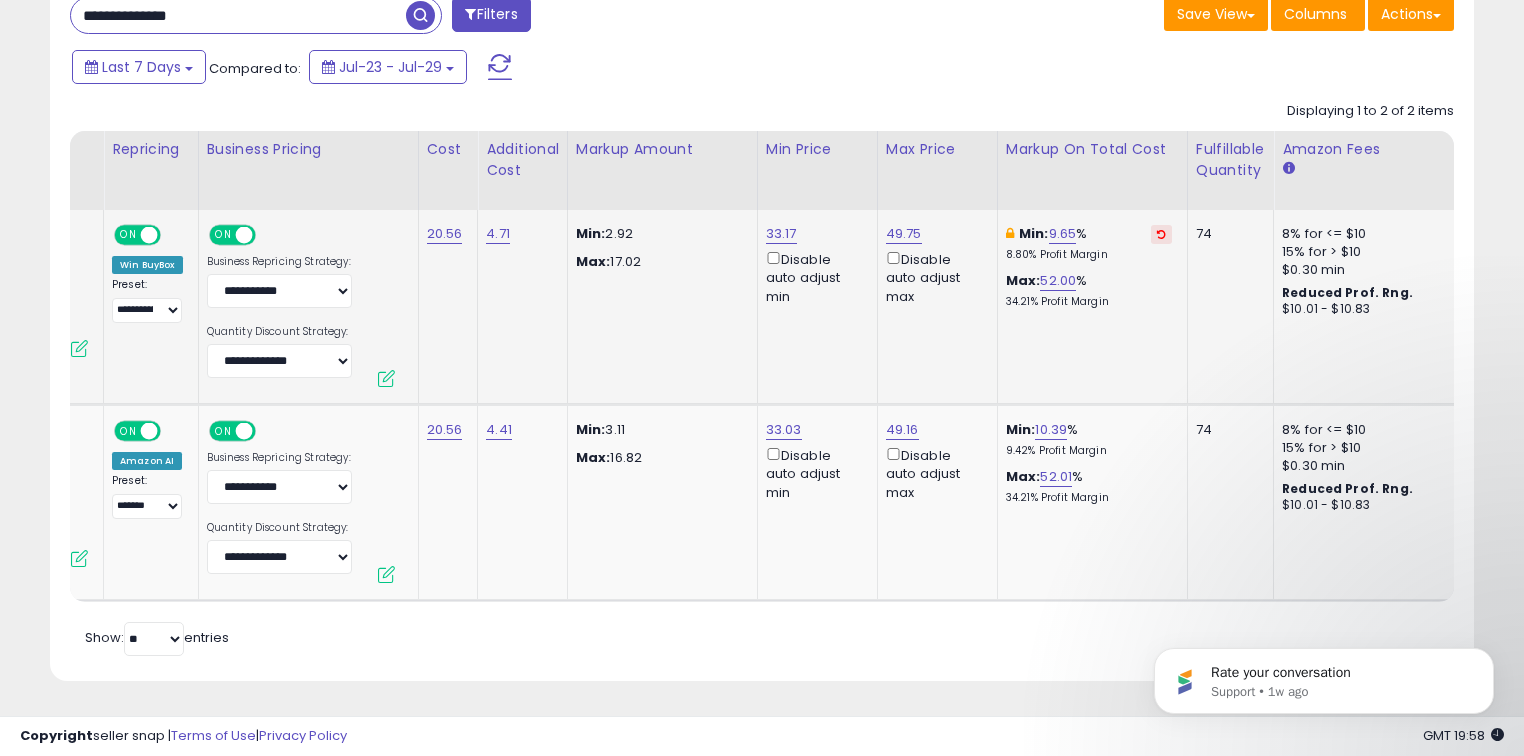 click at bounding box center (1161, 234) 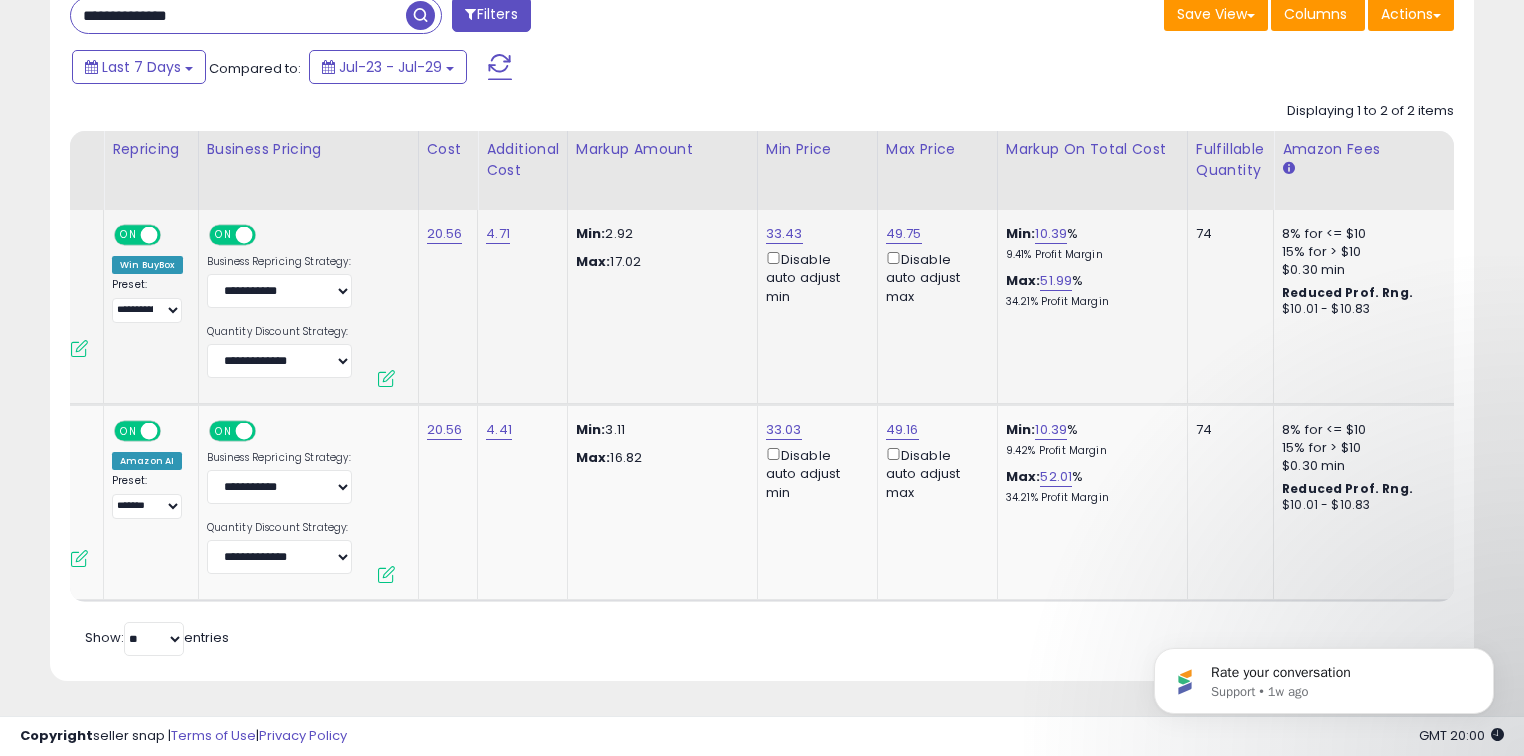 click on "**********" at bounding box center [238, 15] 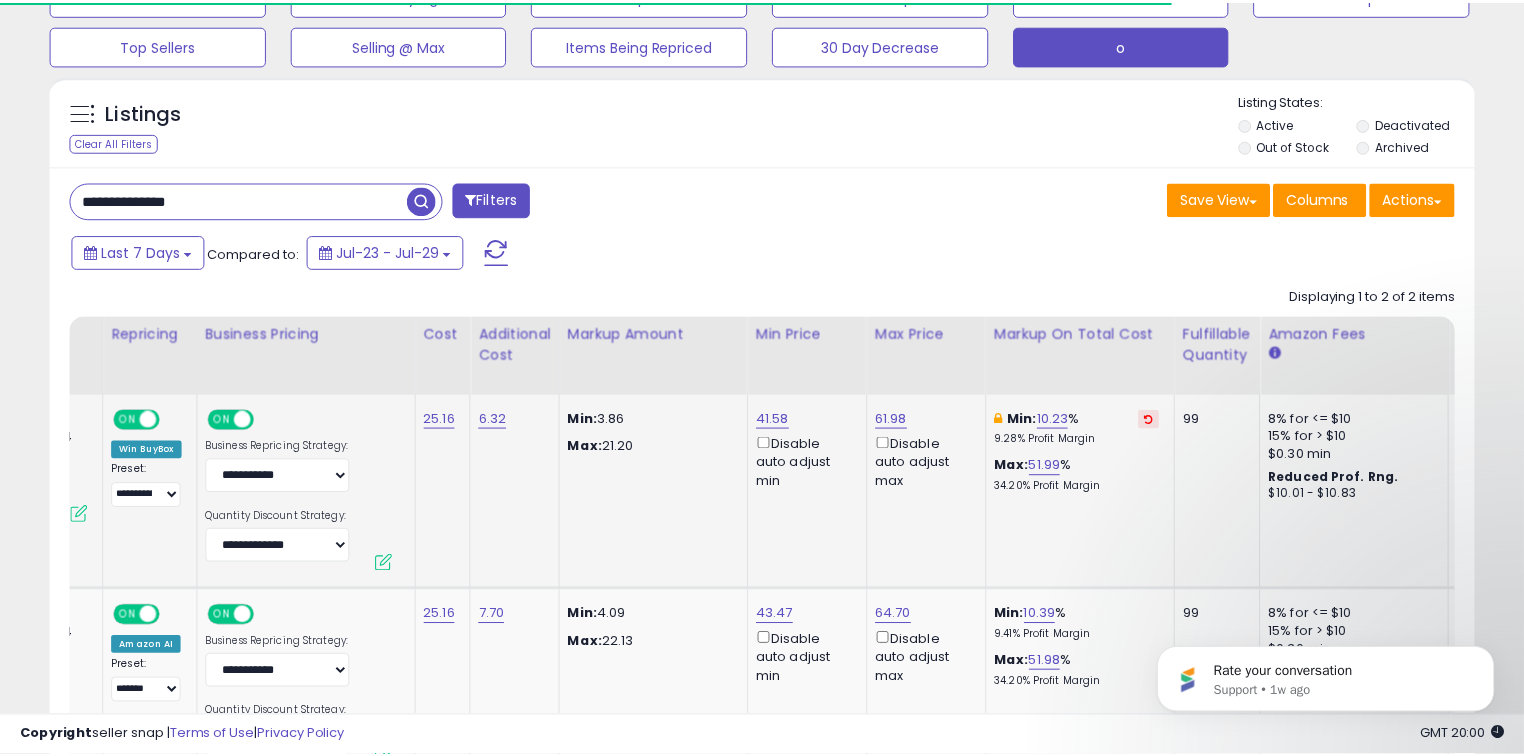 scroll, scrollTop: 329, scrollLeft: 0, axis: vertical 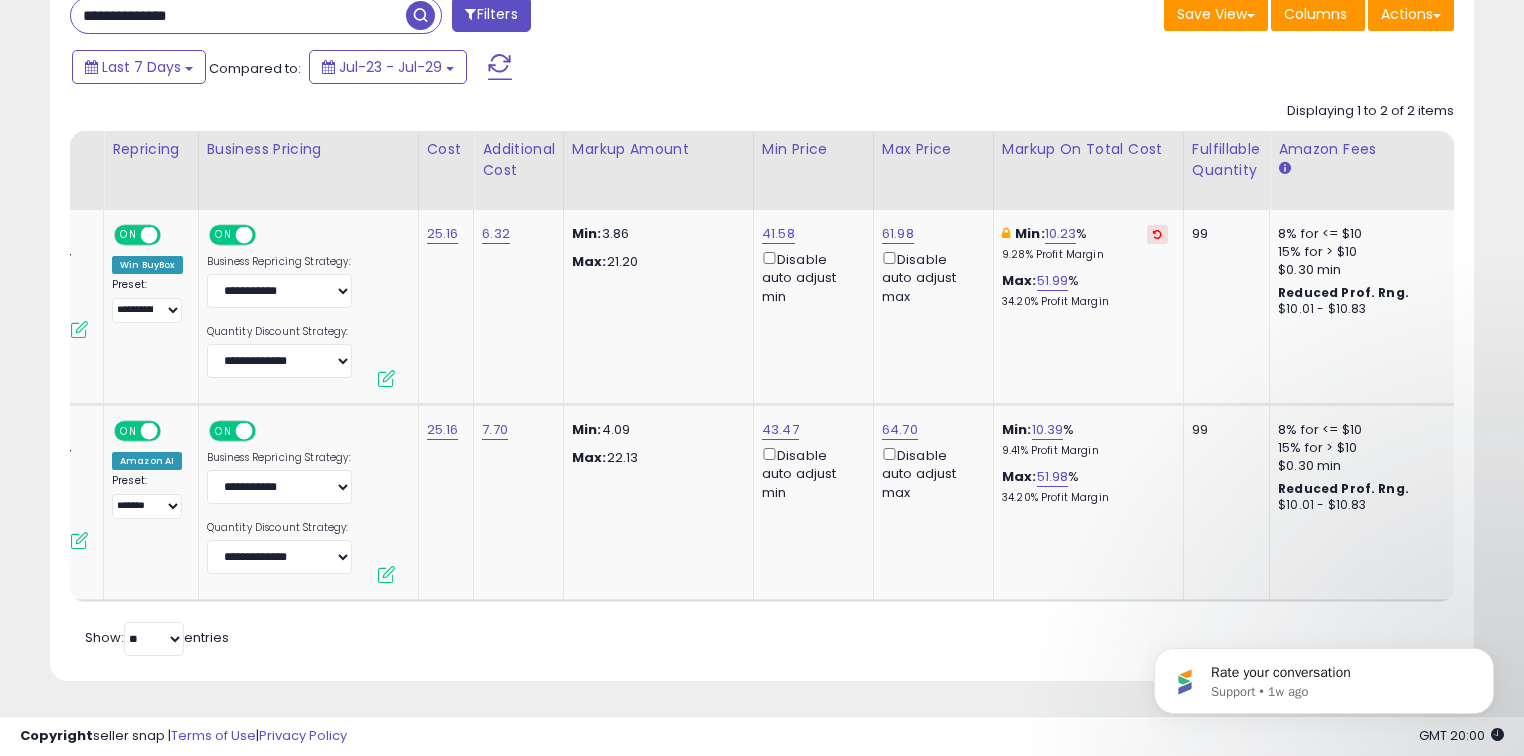 click on "**********" at bounding box center [238, 15] 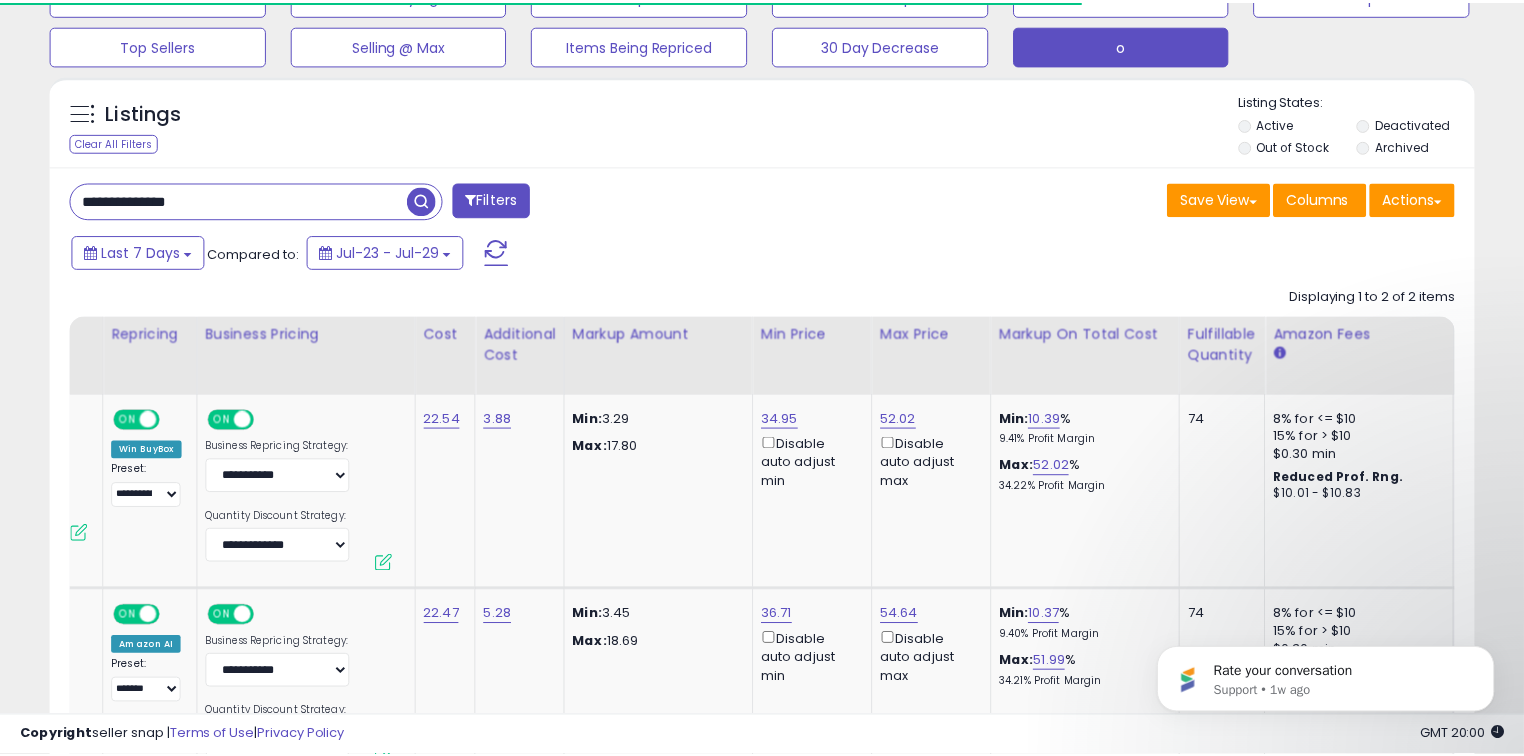 scroll, scrollTop: 329, scrollLeft: 0, axis: vertical 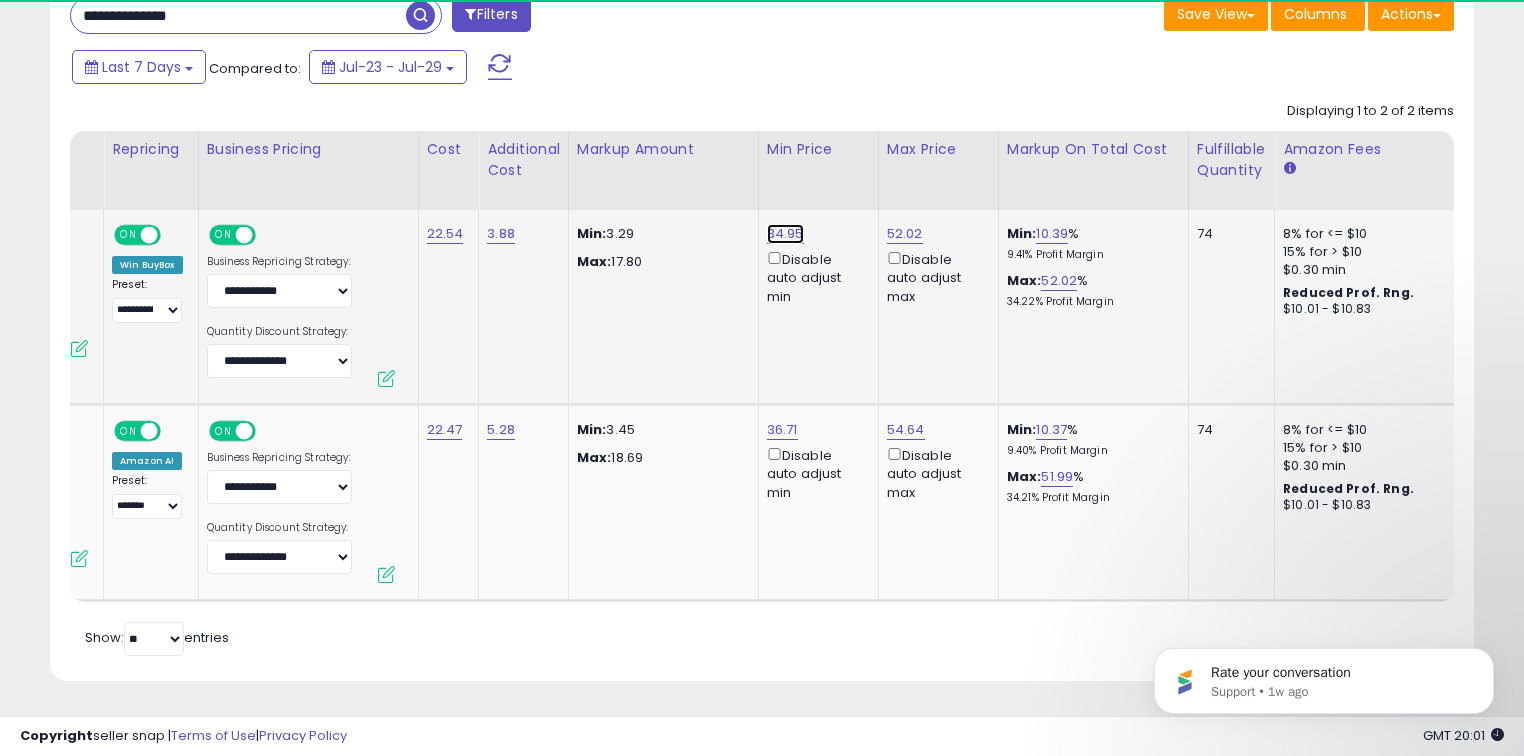 click on "34.95" at bounding box center (785, 234) 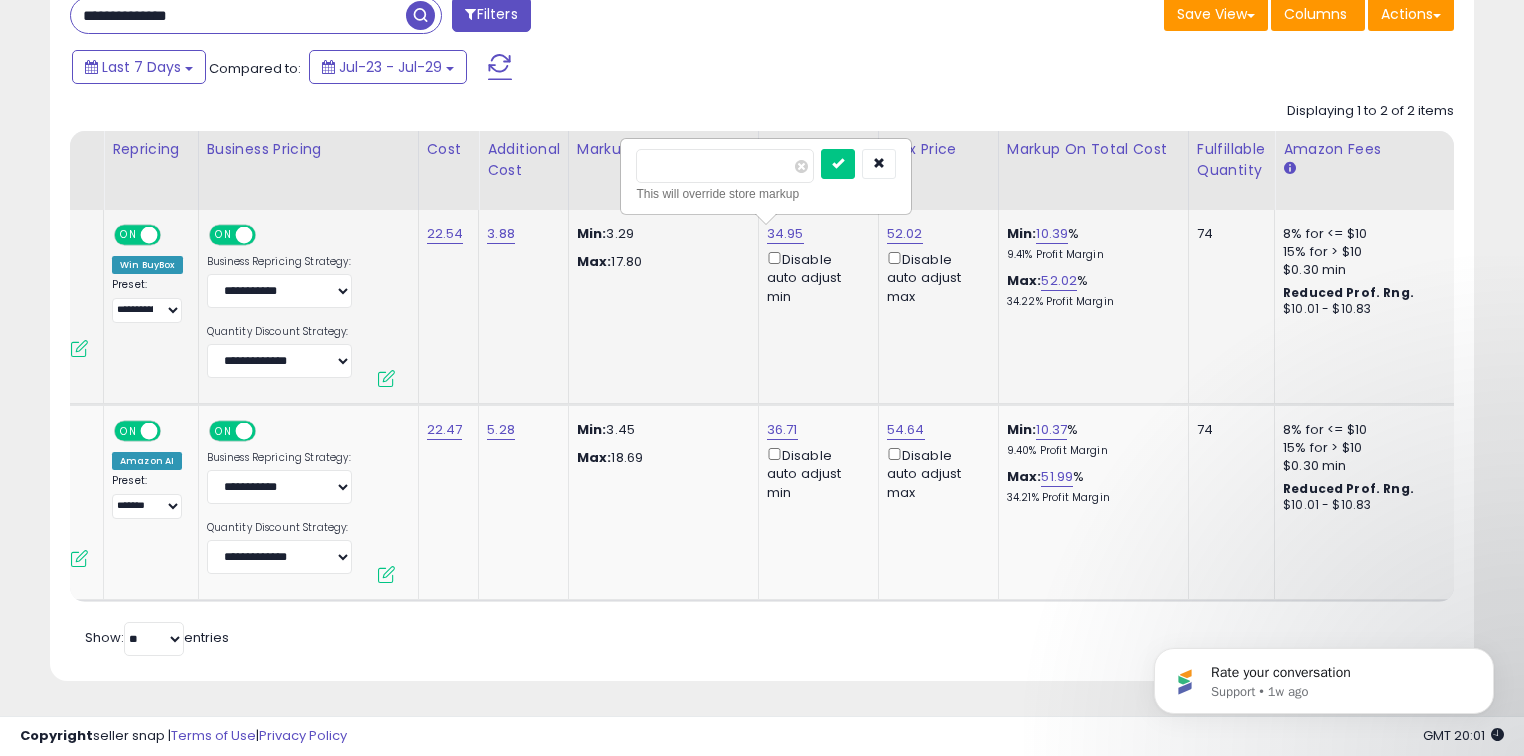 drag, startPoint x: 672, startPoint y: 156, endPoint x: 689, endPoint y: 162, distance: 18.027756 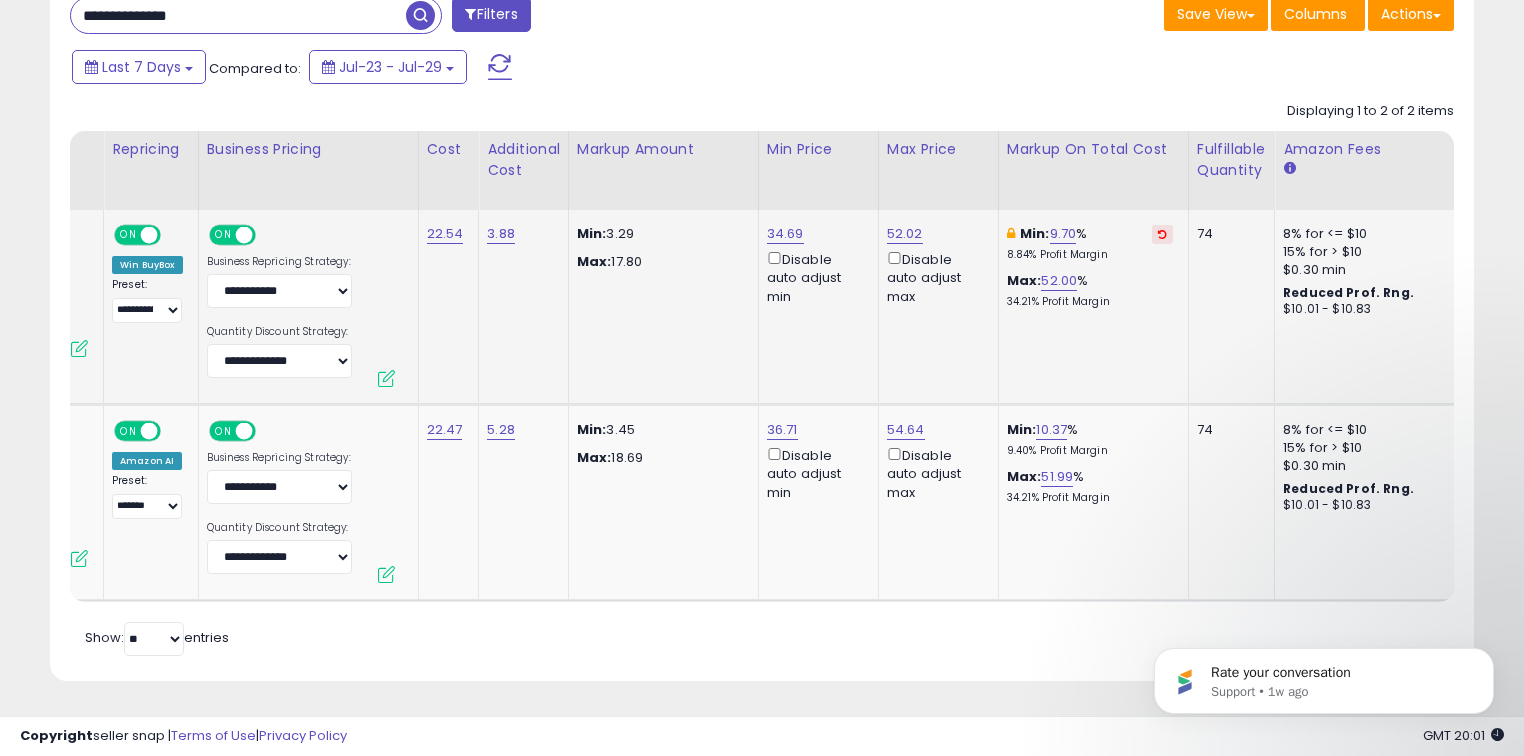 click on "**********" at bounding box center (238, 15) 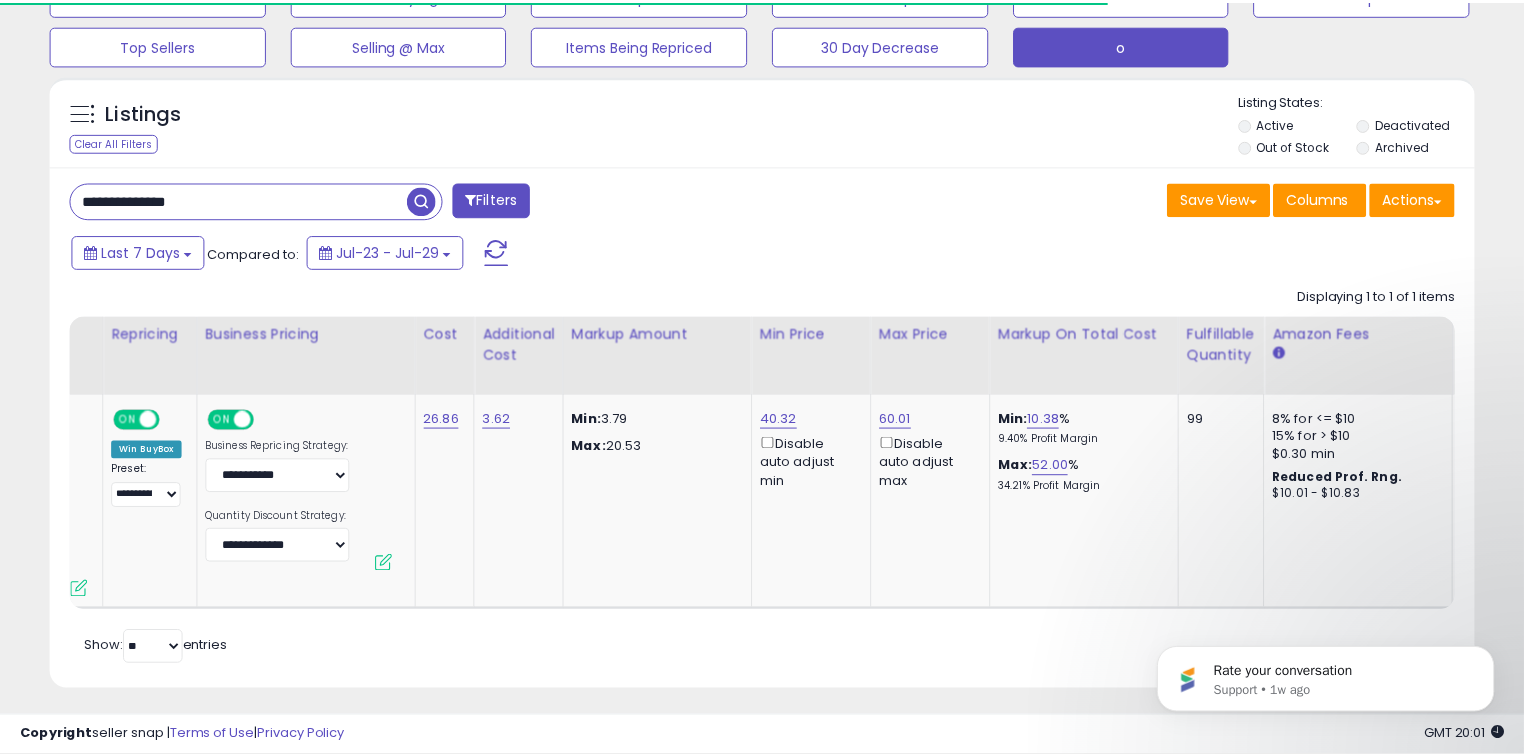 scroll, scrollTop: 159, scrollLeft: 0, axis: vertical 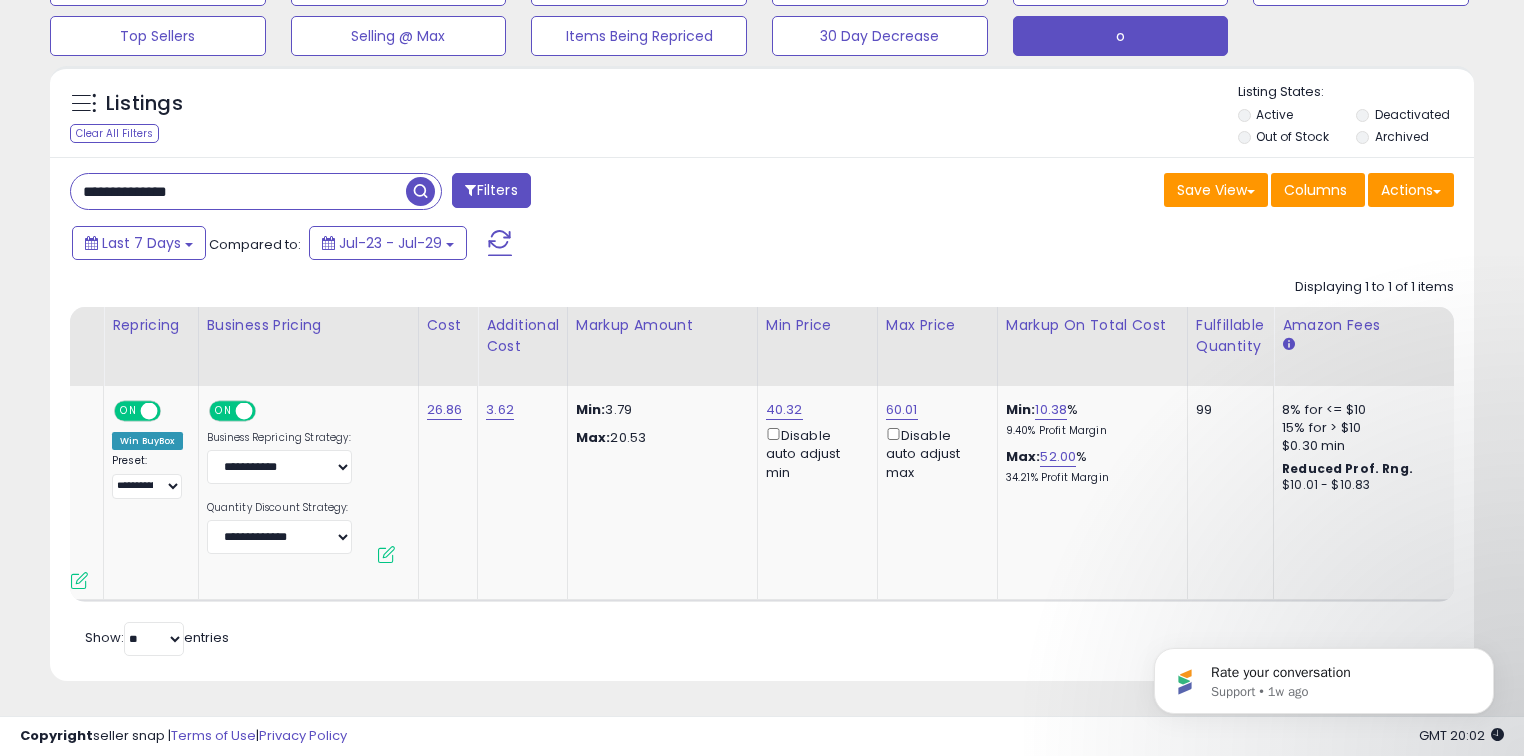 click on "**********" at bounding box center [238, 191] 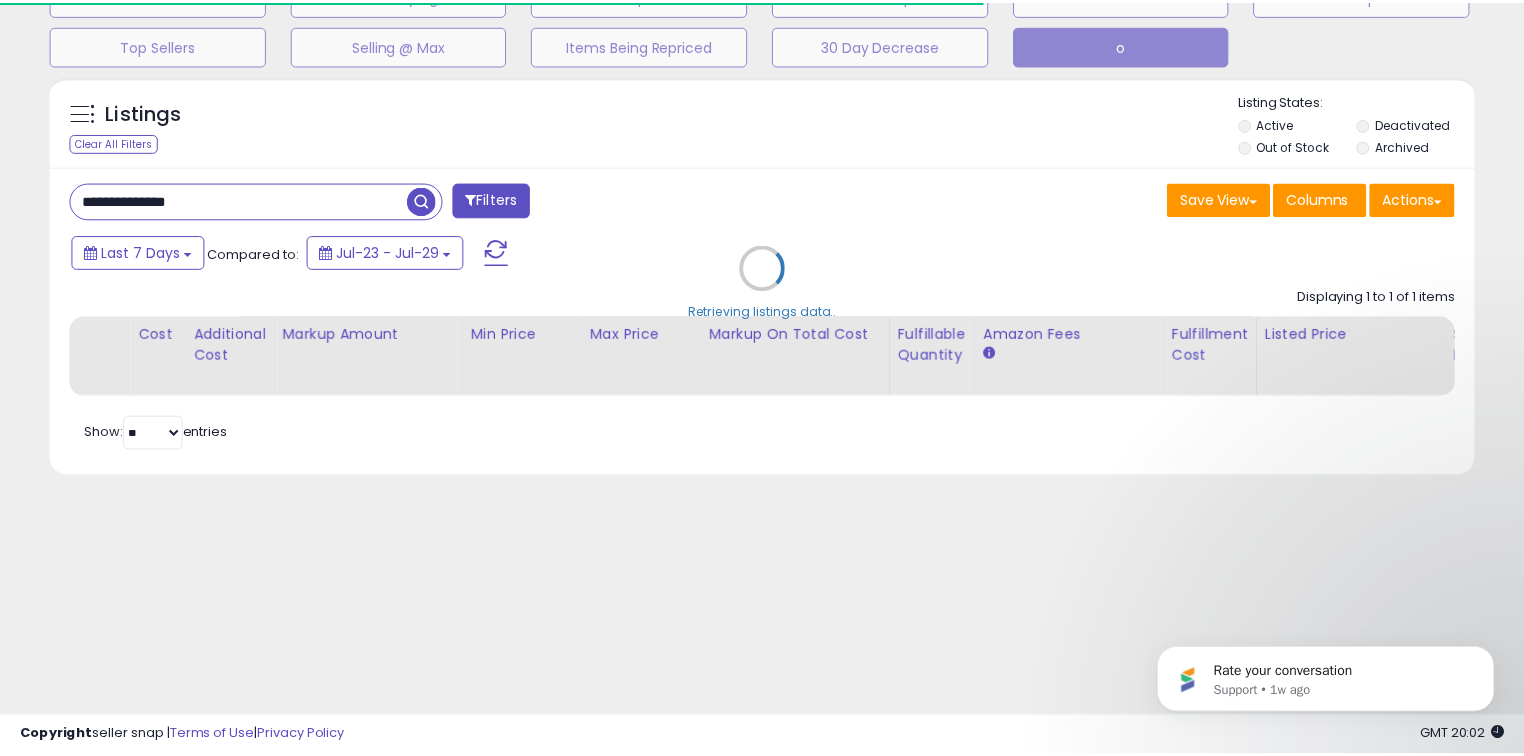scroll, scrollTop: 140, scrollLeft: 0, axis: vertical 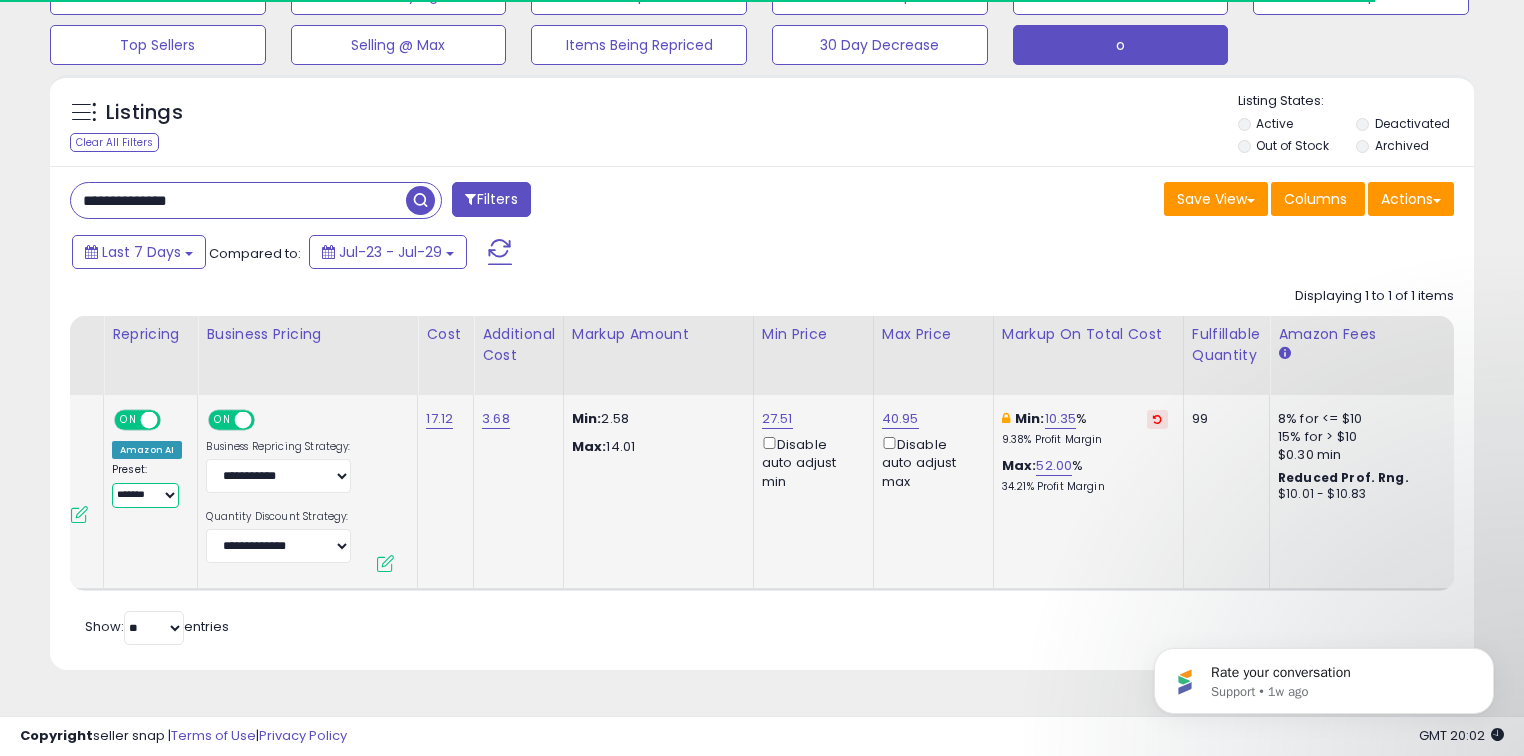 click on "**********" at bounding box center [145, 495] 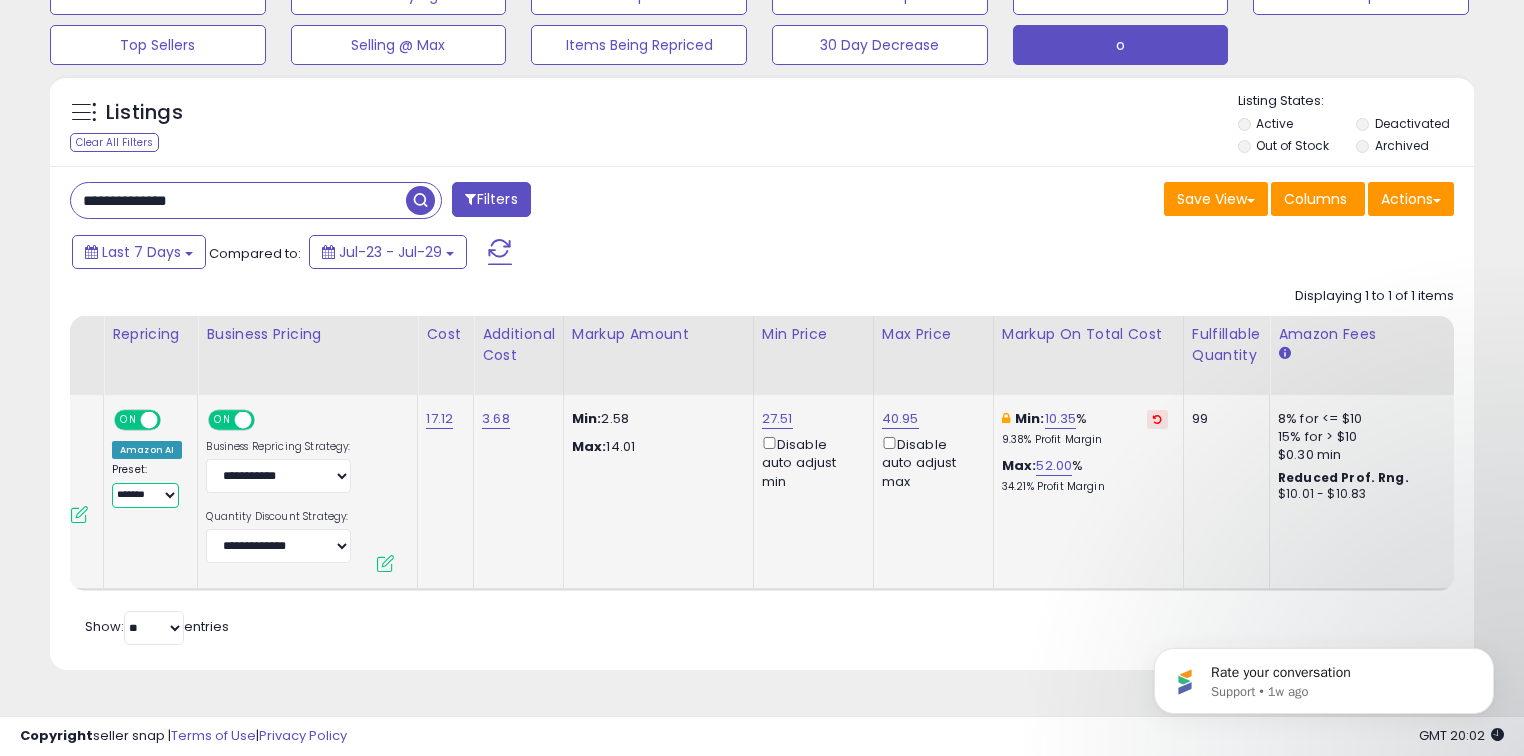 select on "**********" 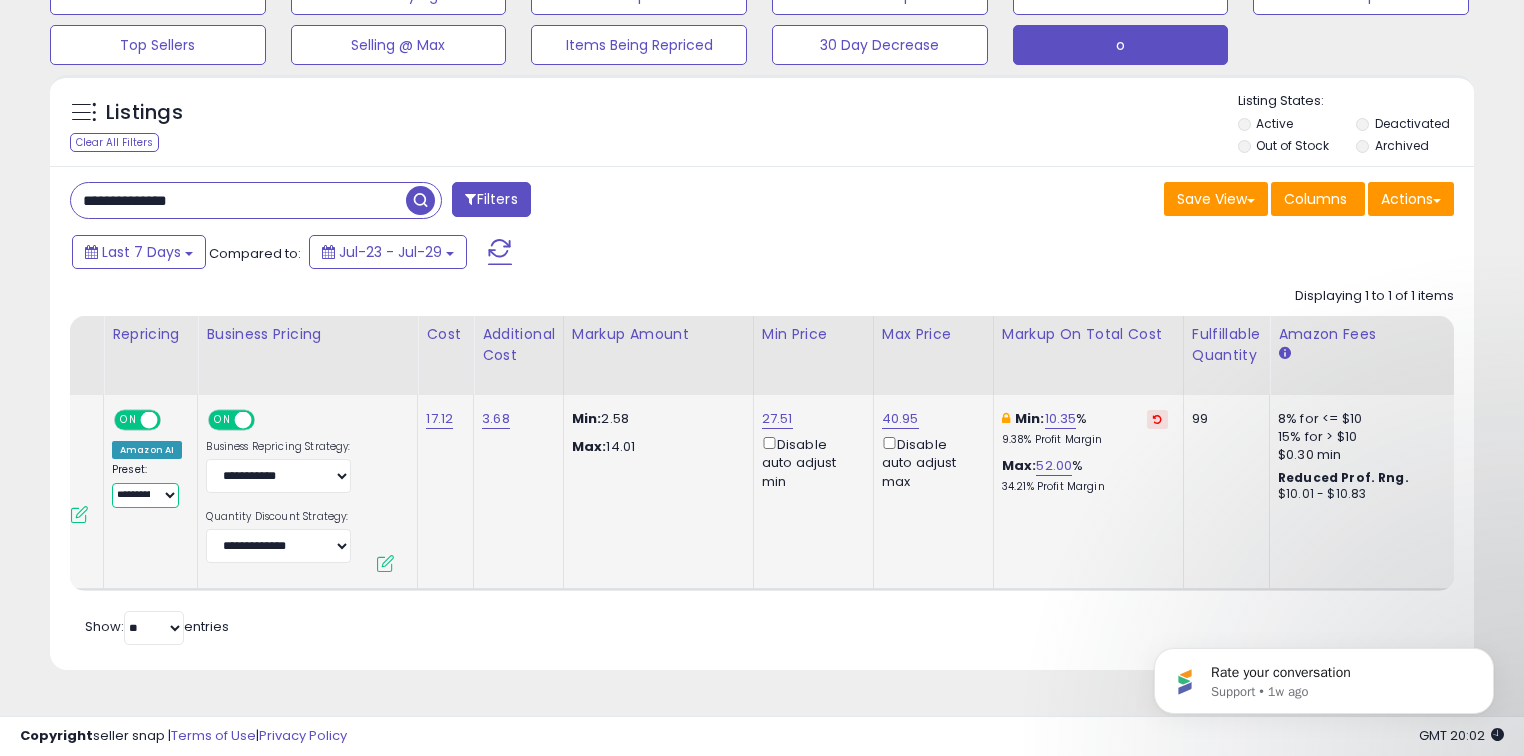 click on "**********" at bounding box center [145, 495] 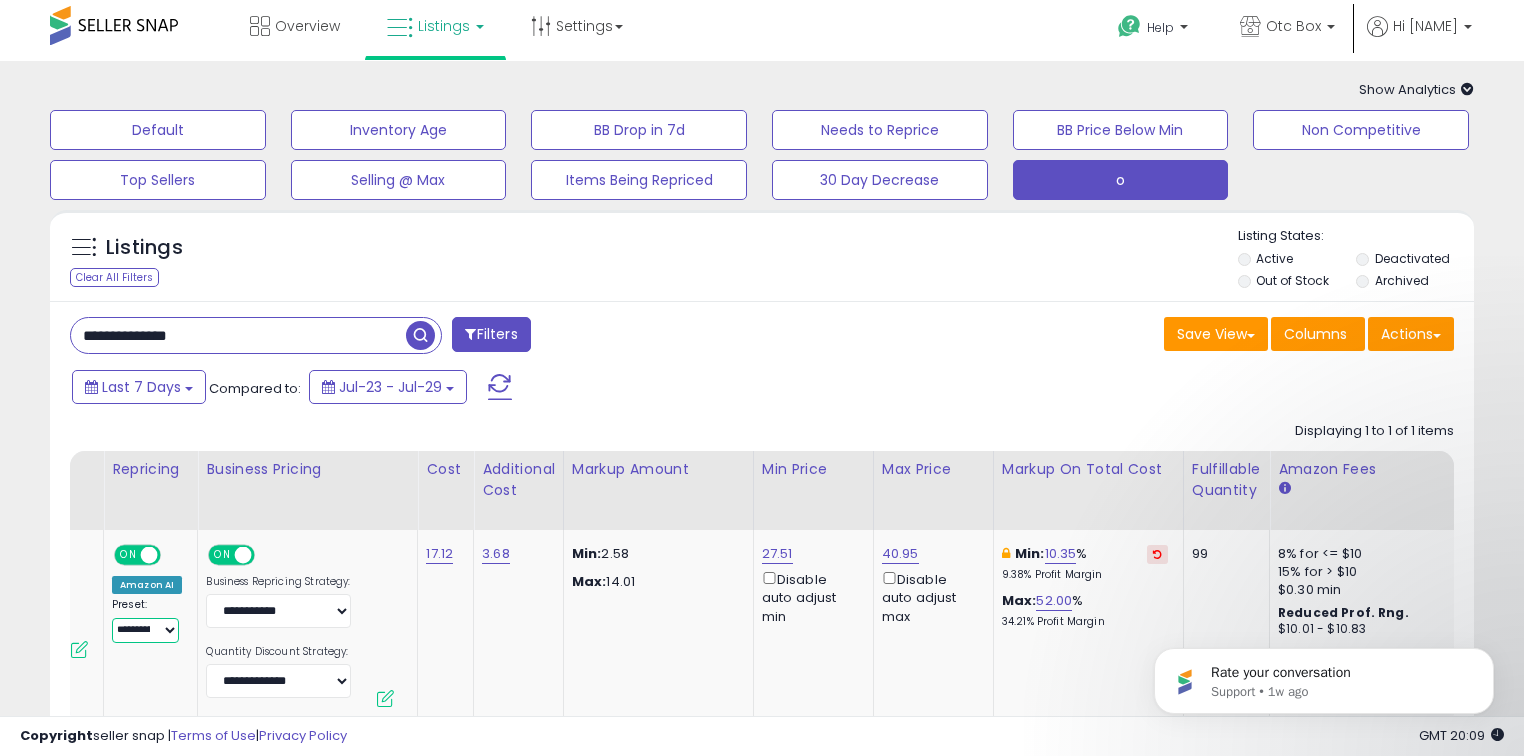 scroll, scrollTop: 0, scrollLeft: 0, axis: both 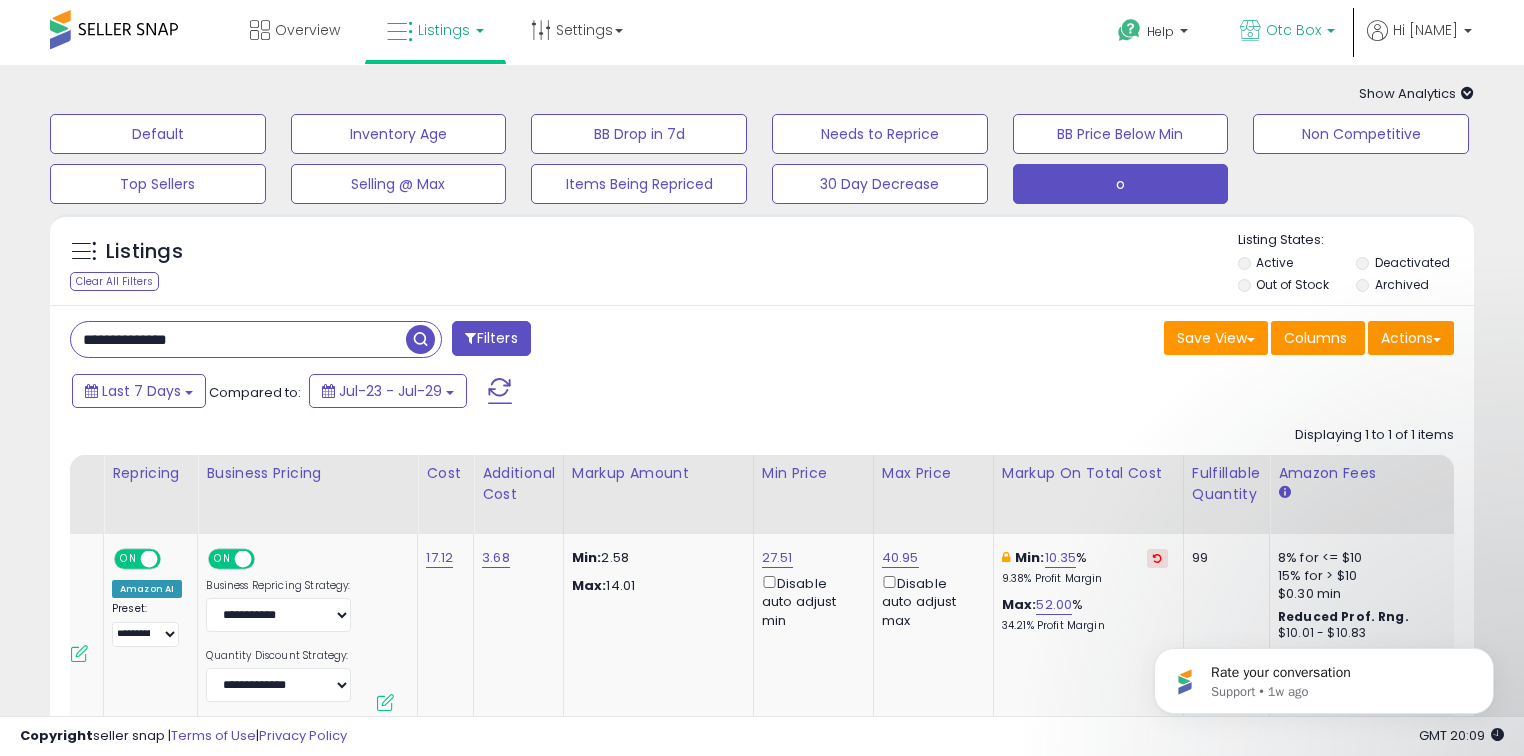 click on "Otc Box" at bounding box center (1293, 30) 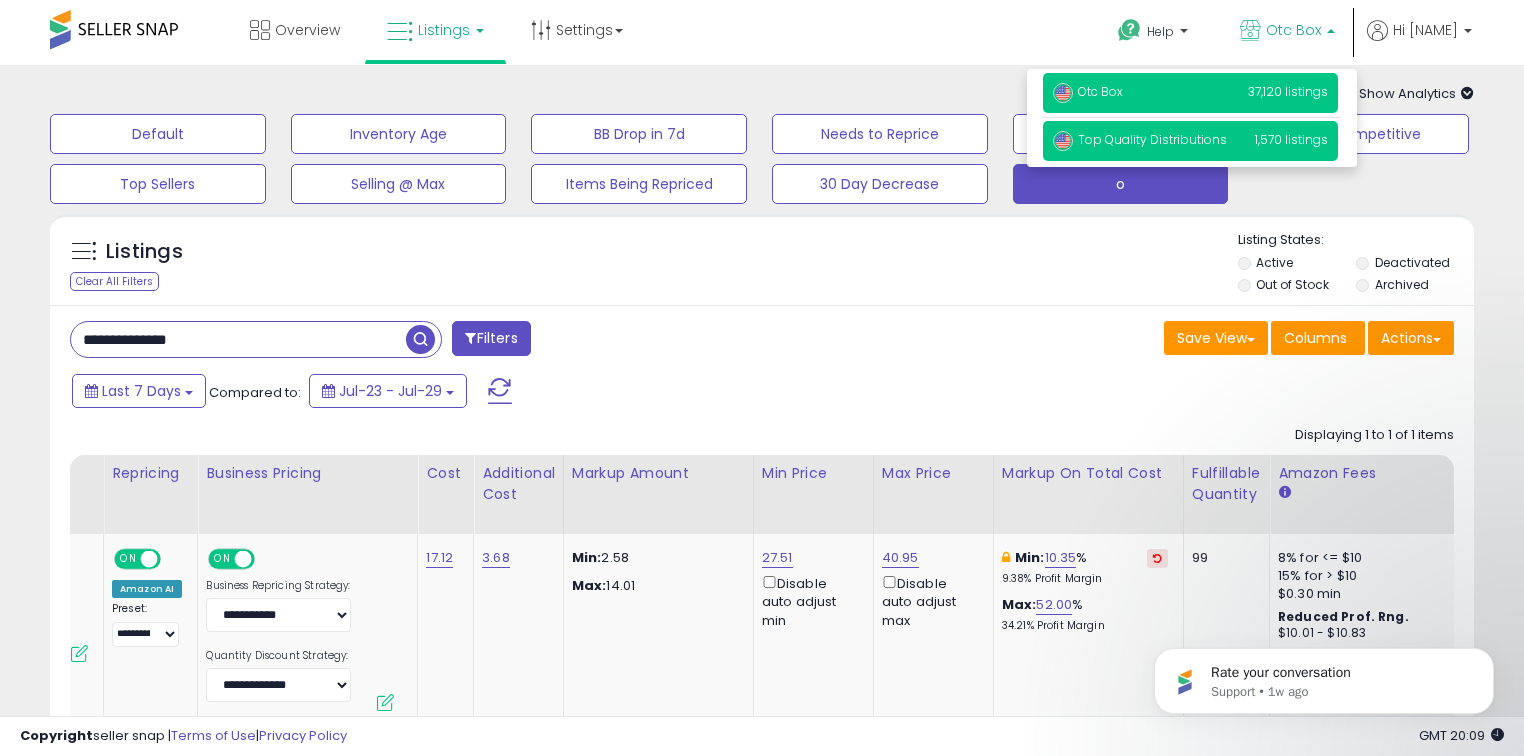 click on "Top Quality Distributions" at bounding box center (1140, 139) 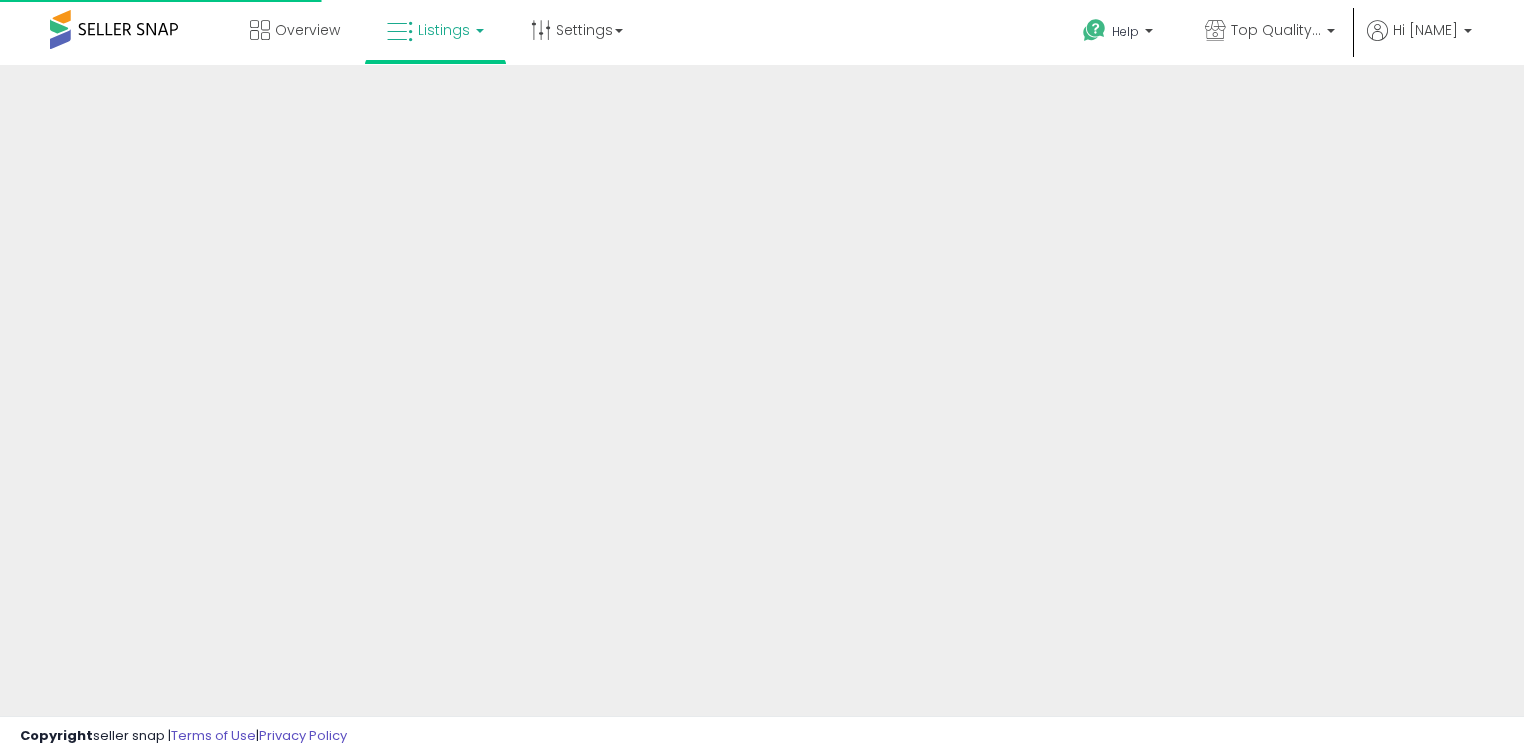 scroll, scrollTop: 0, scrollLeft: 0, axis: both 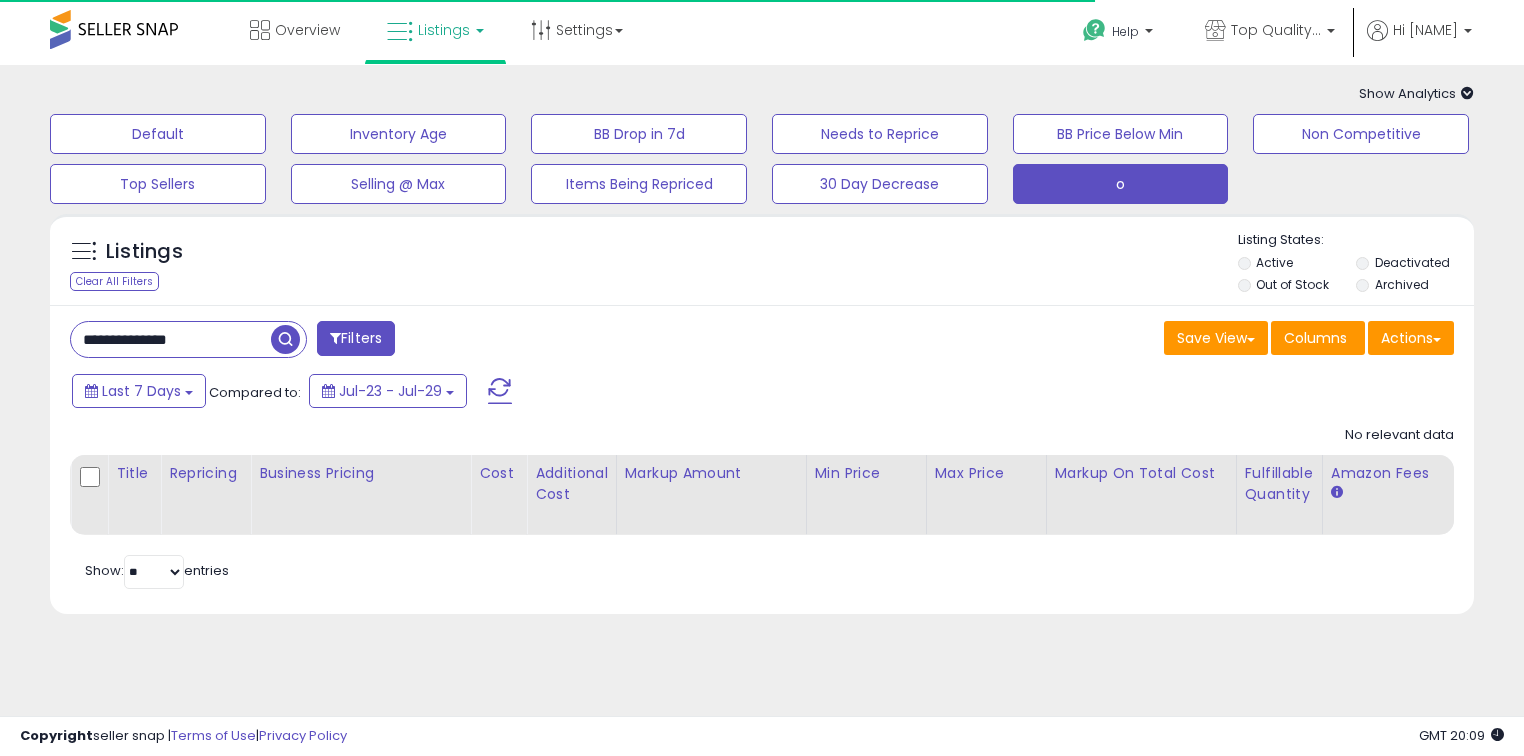 click on "**********" at bounding box center (171, 339) 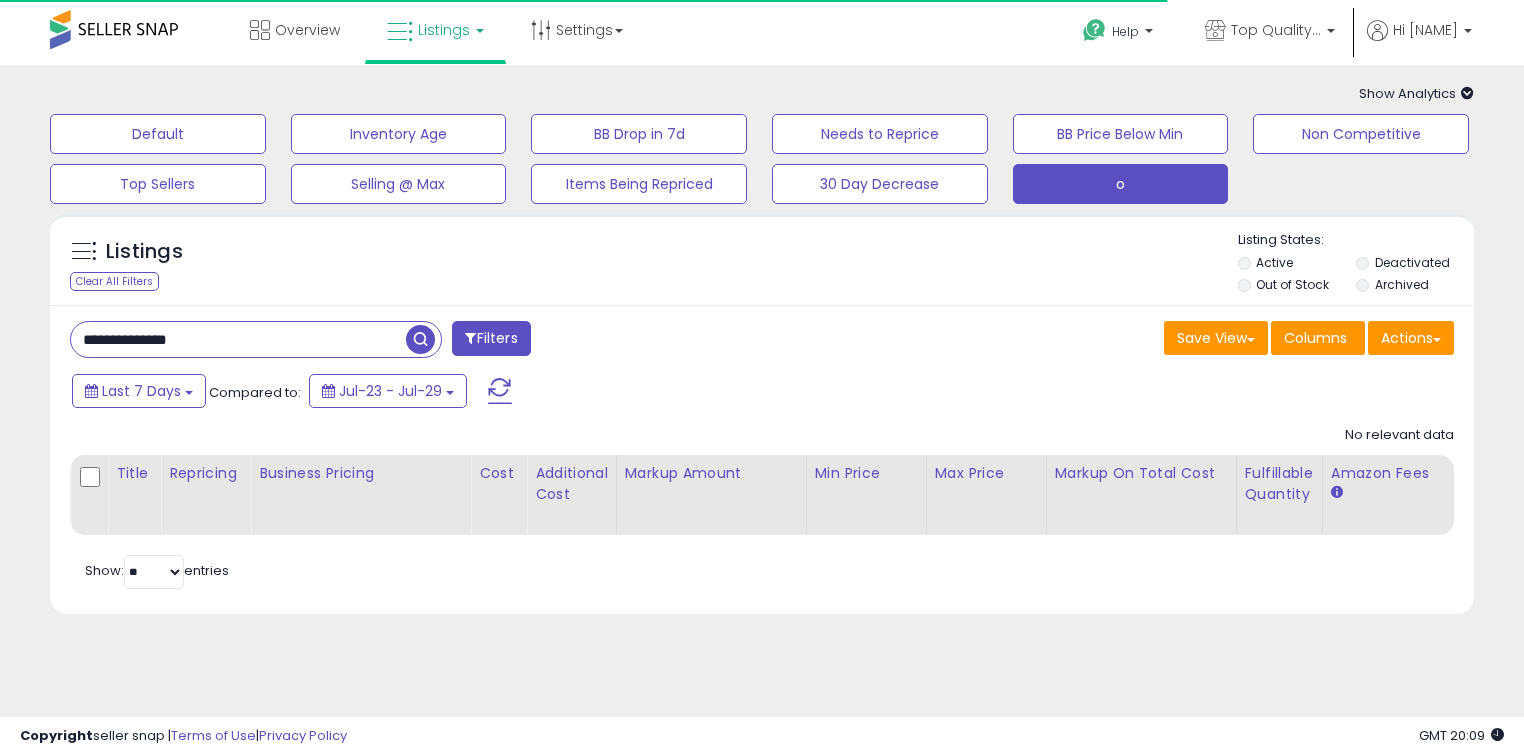 click on "**********" at bounding box center (238, 339) 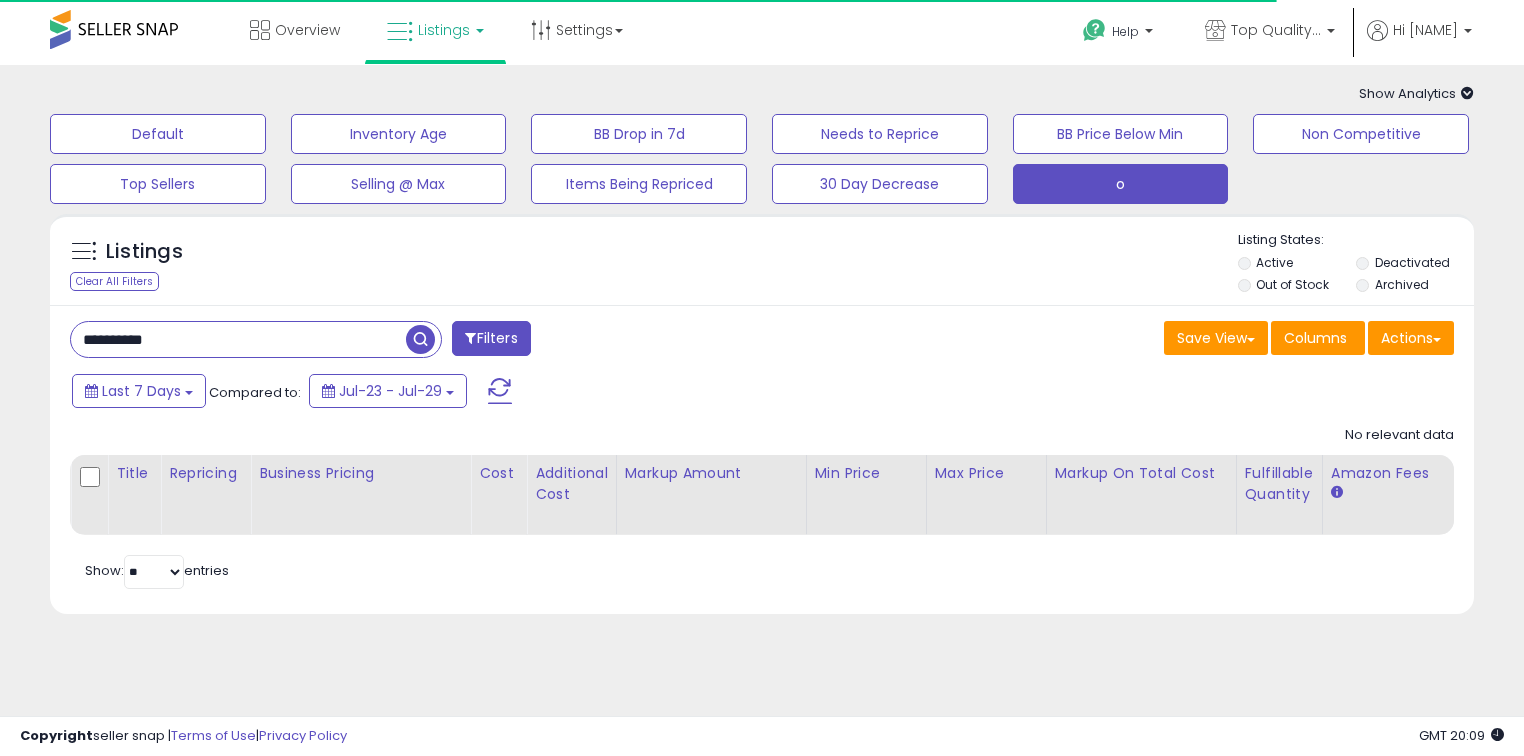 type on "**********" 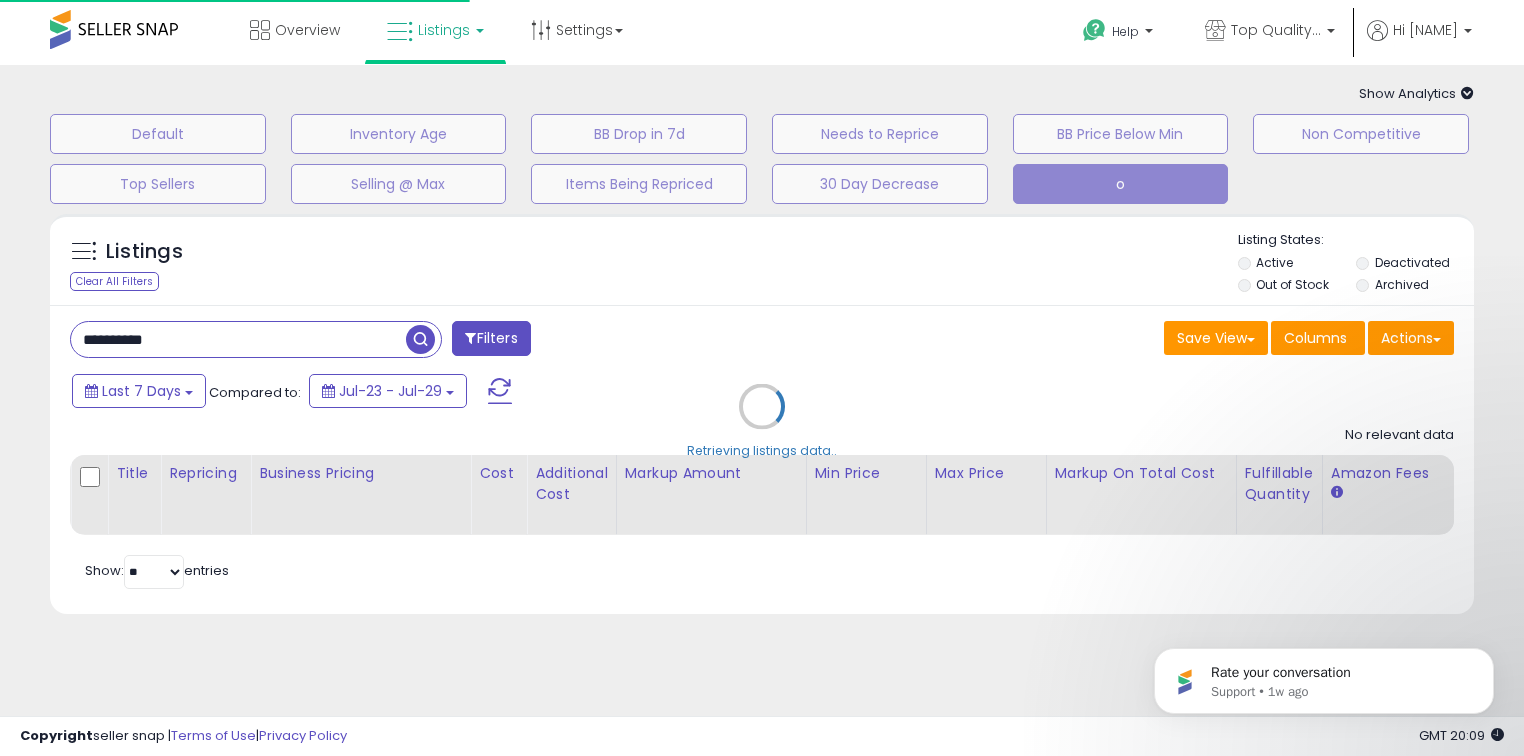 scroll, scrollTop: 0, scrollLeft: 0, axis: both 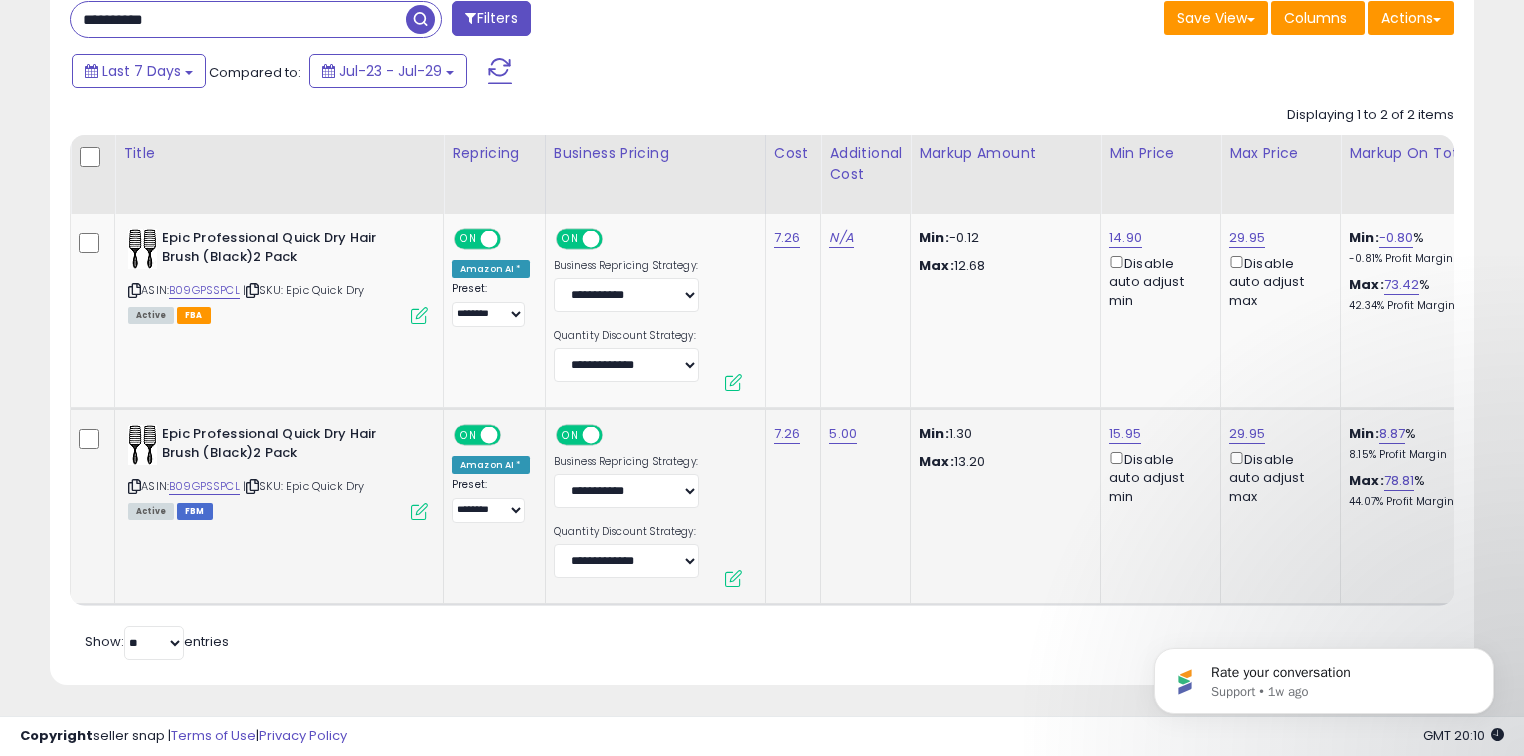 drag, startPoint x: 559, startPoint y: 604, endPoint x: 676, endPoint y: 601, distance: 117.03845 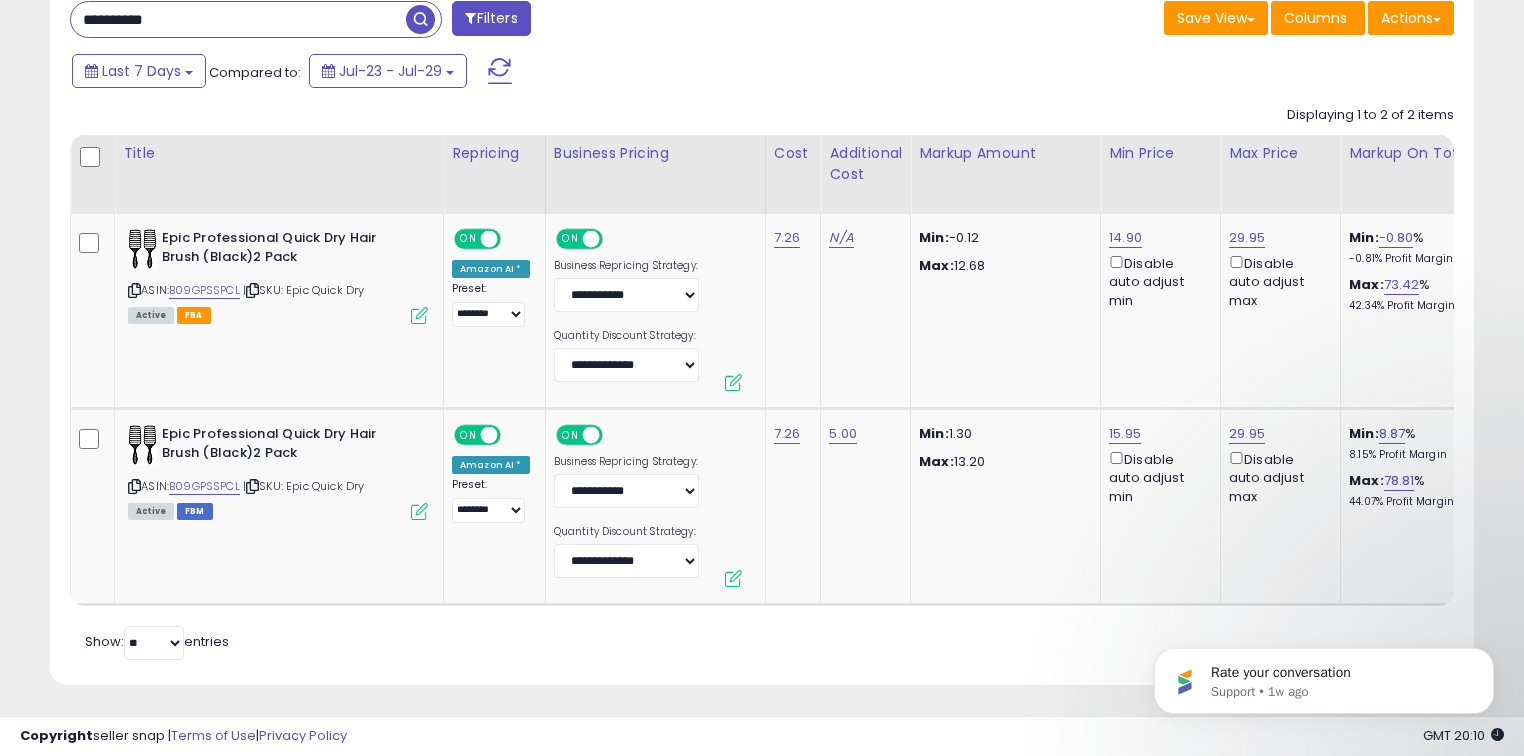 scroll, scrollTop: 0, scrollLeft: 256, axis: horizontal 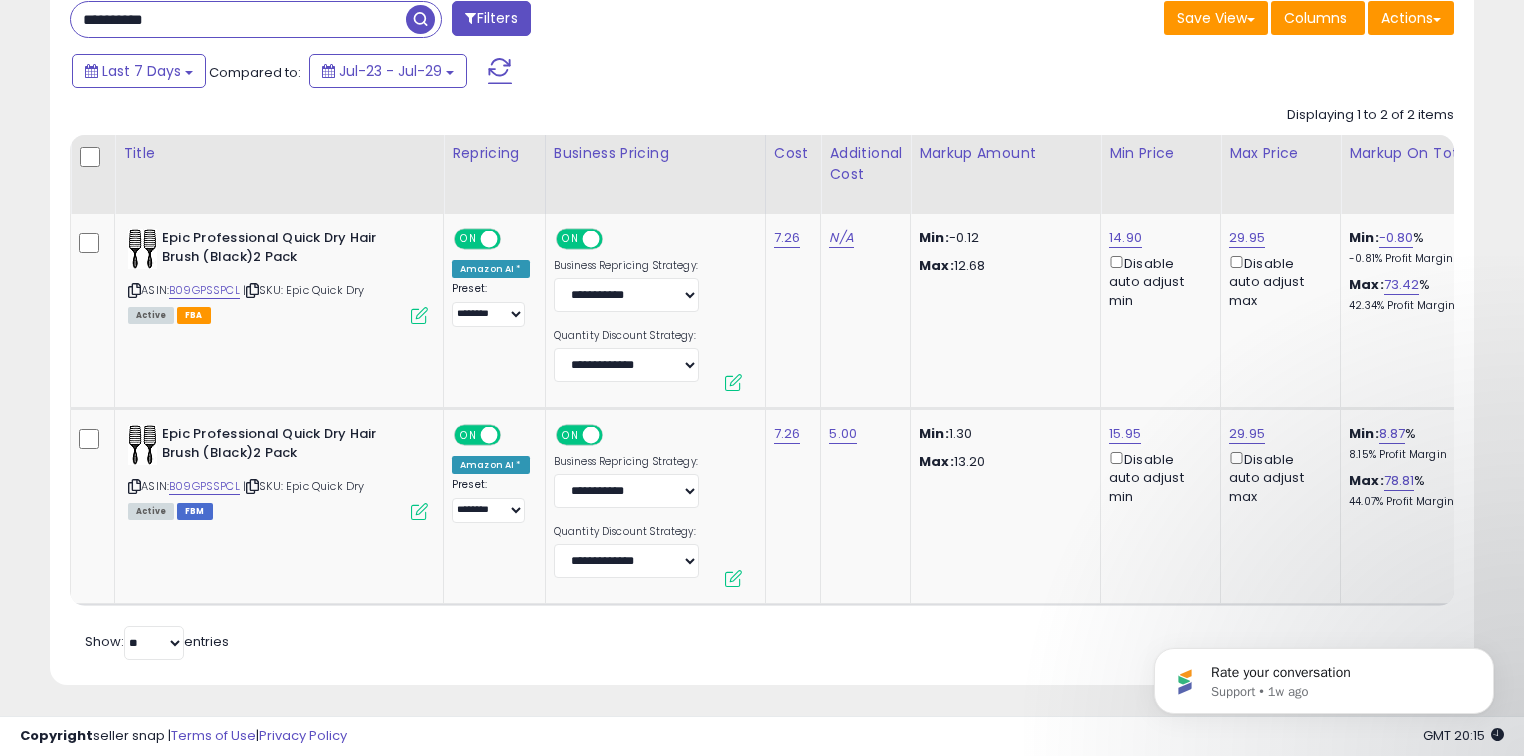 click on "**********" at bounding box center [238, 19] 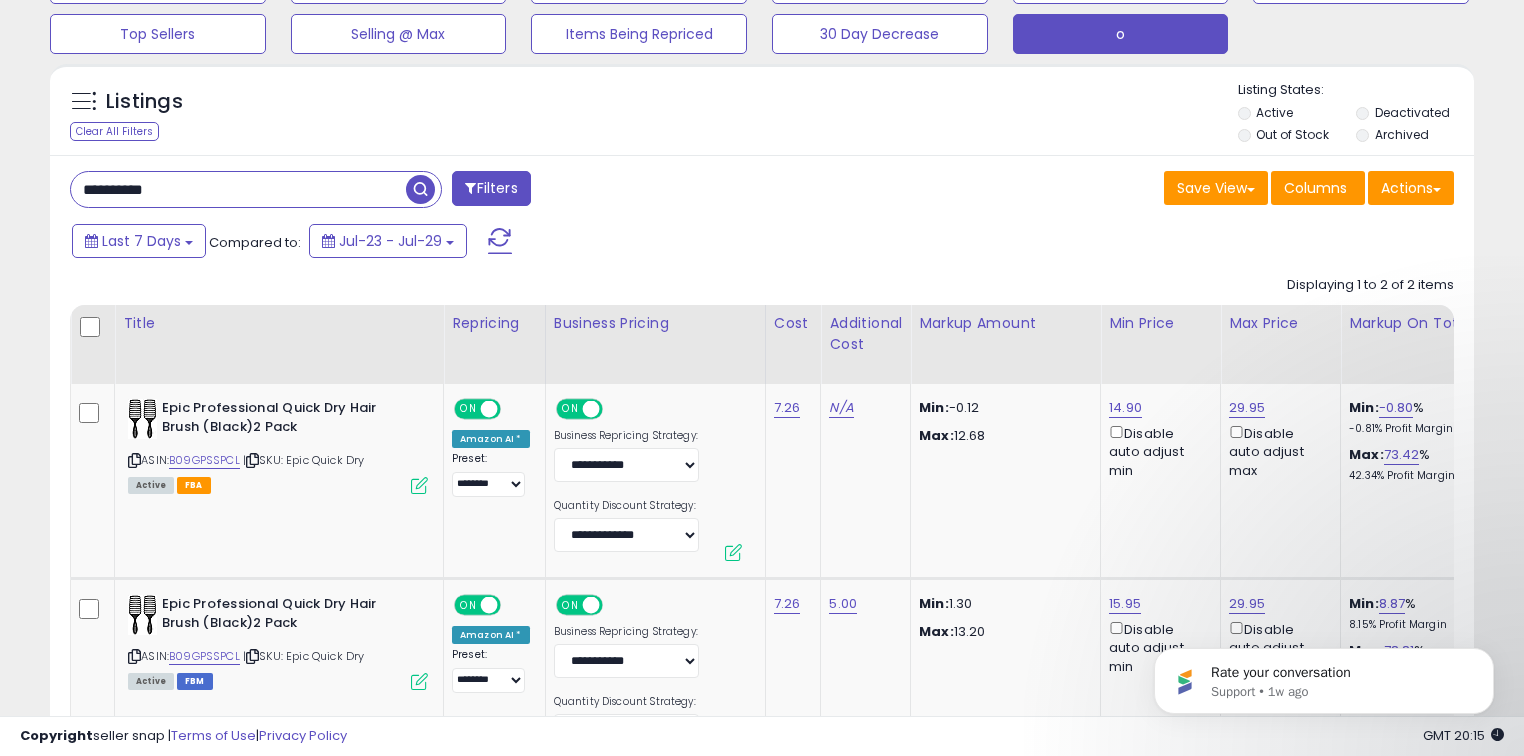 scroll, scrollTop: 0, scrollLeft: 0, axis: both 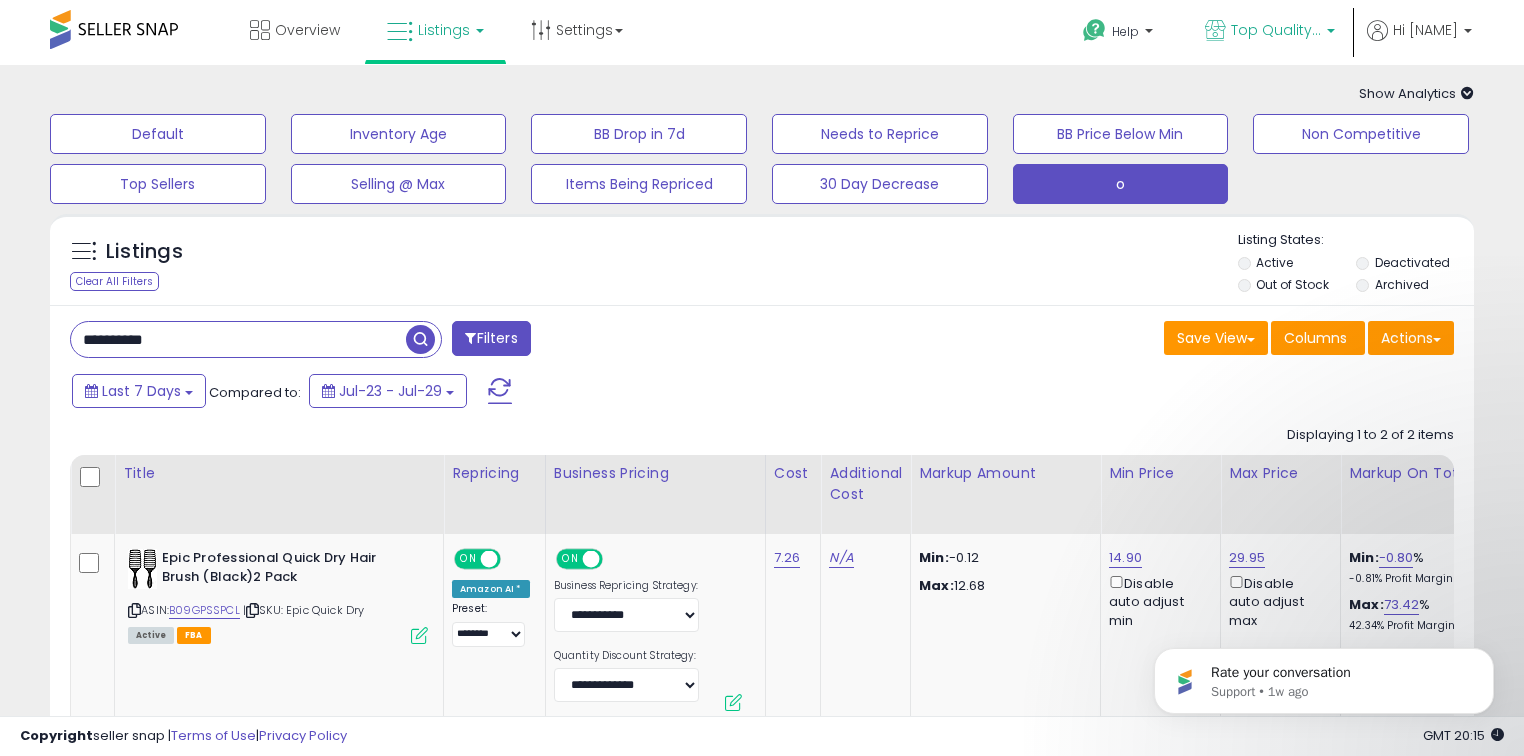 click on "Top Quality Distributions" at bounding box center (1276, 30) 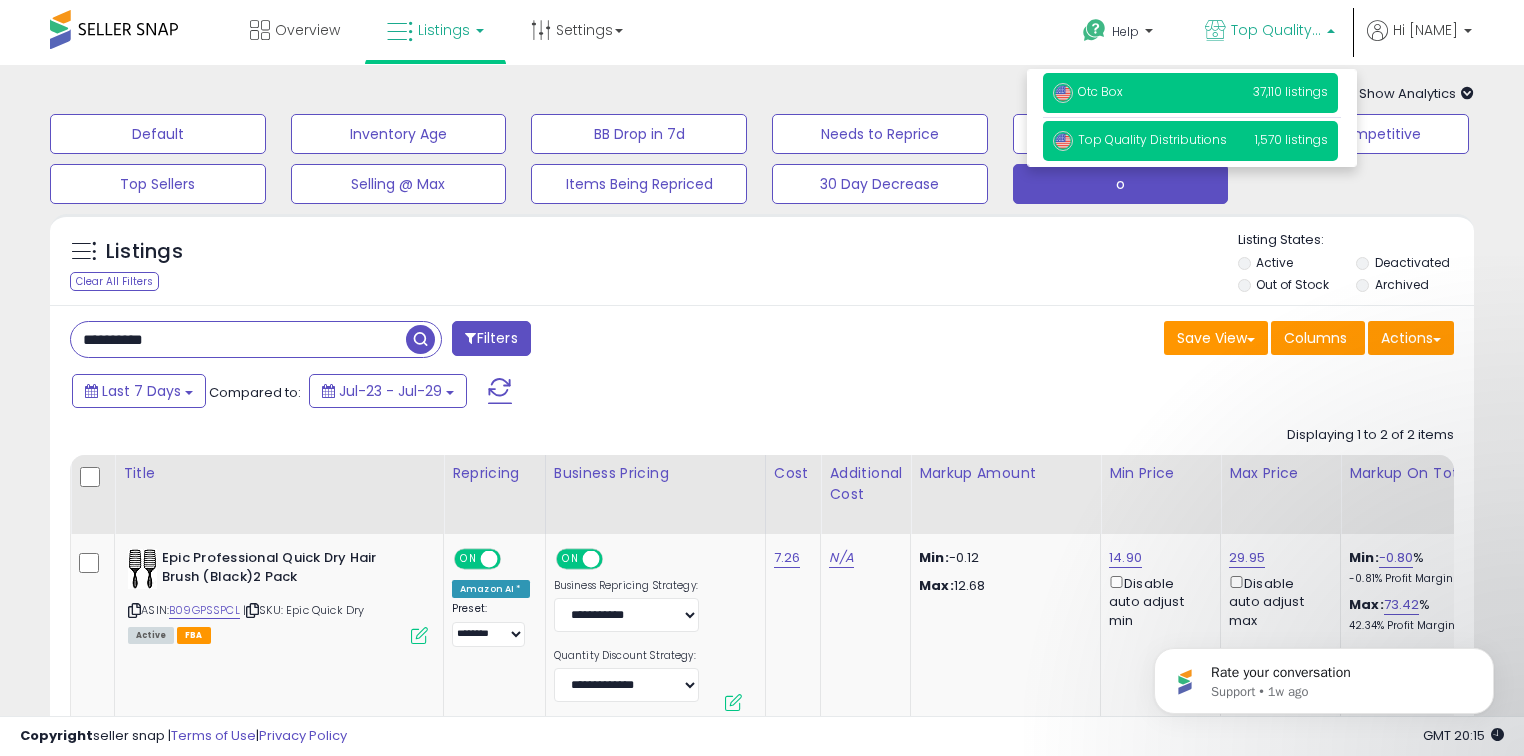 click on "Otc Box" at bounding box center [1088, 91] 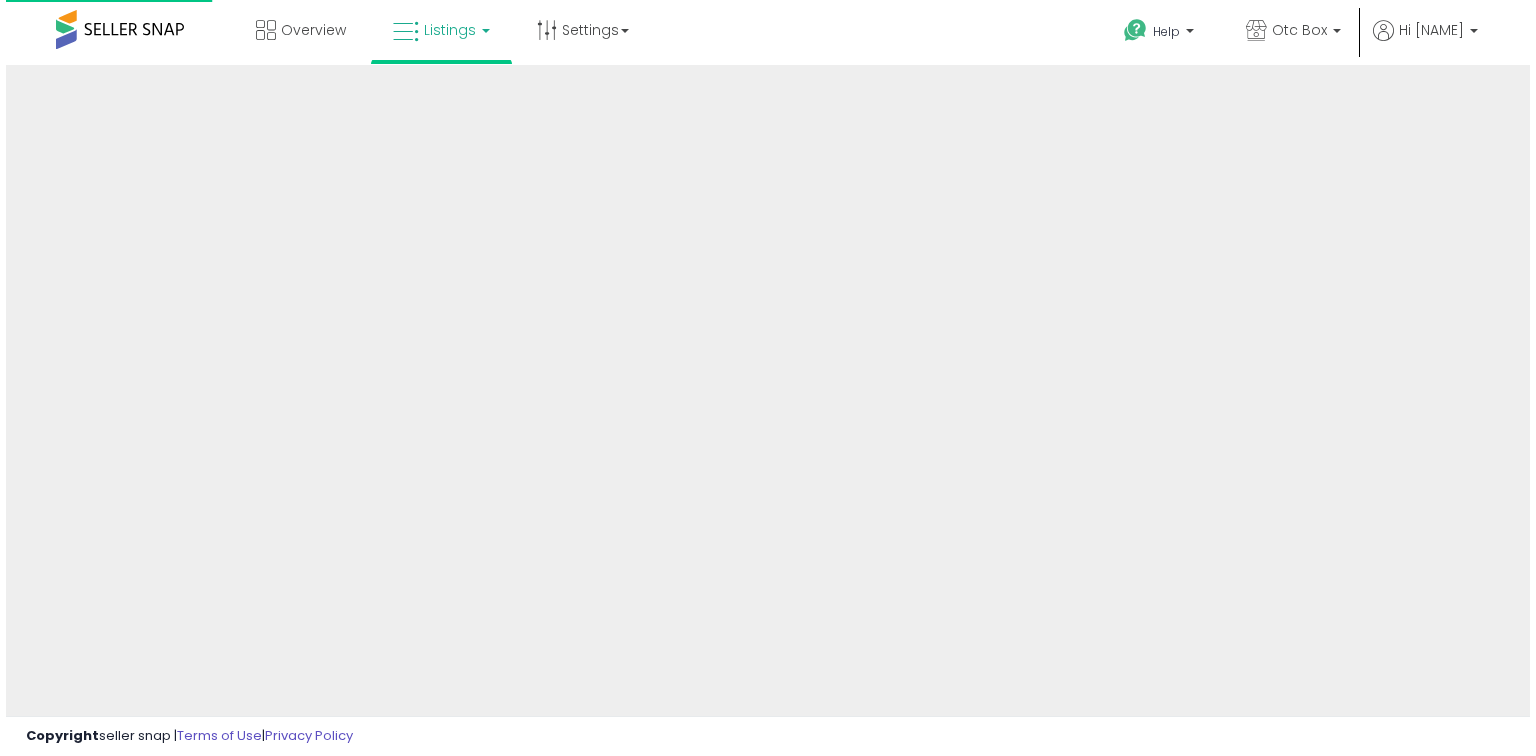 scroll, scrollTop: 0, scrollLeft: 0, axis: both 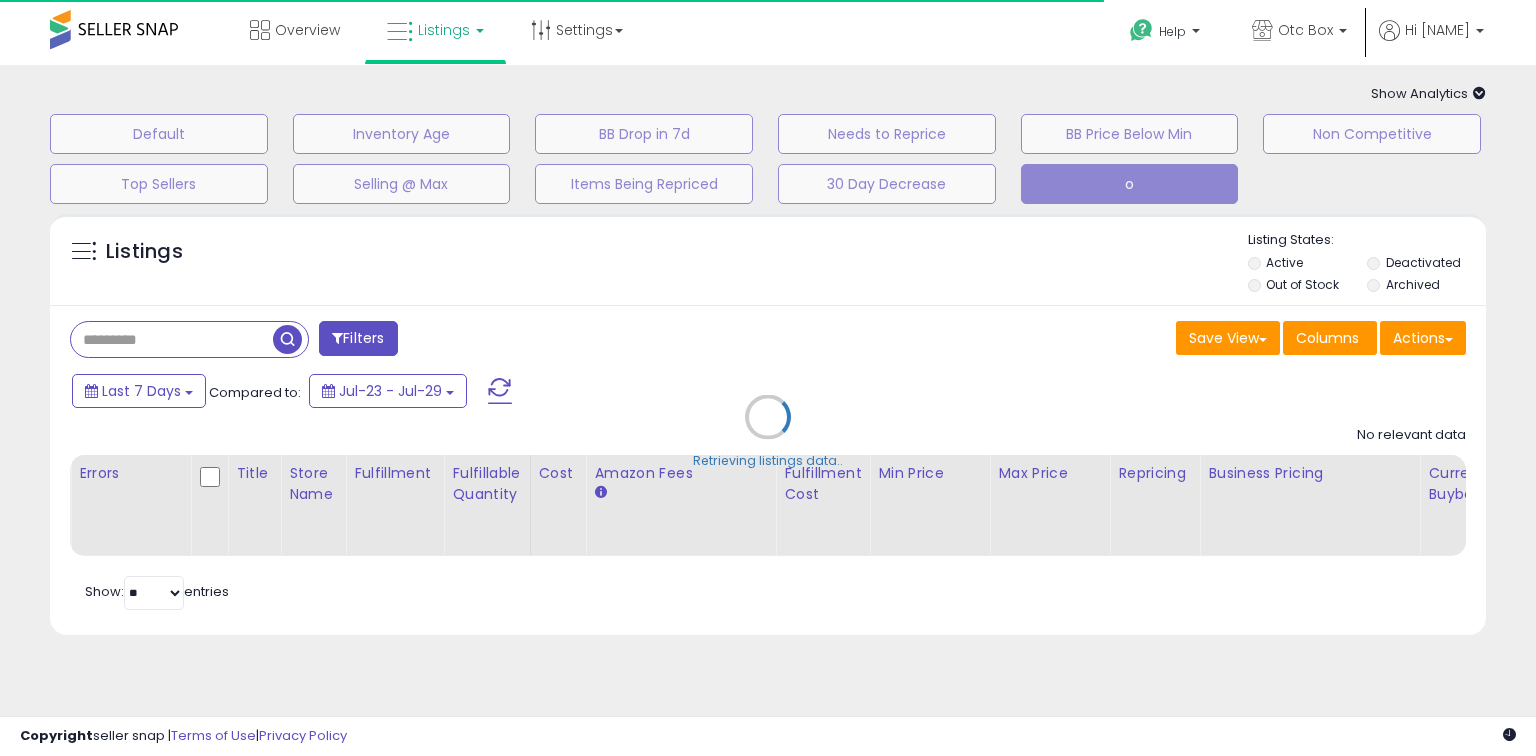 click on "Retrieving listings data.." at bounding box center [768, 432] 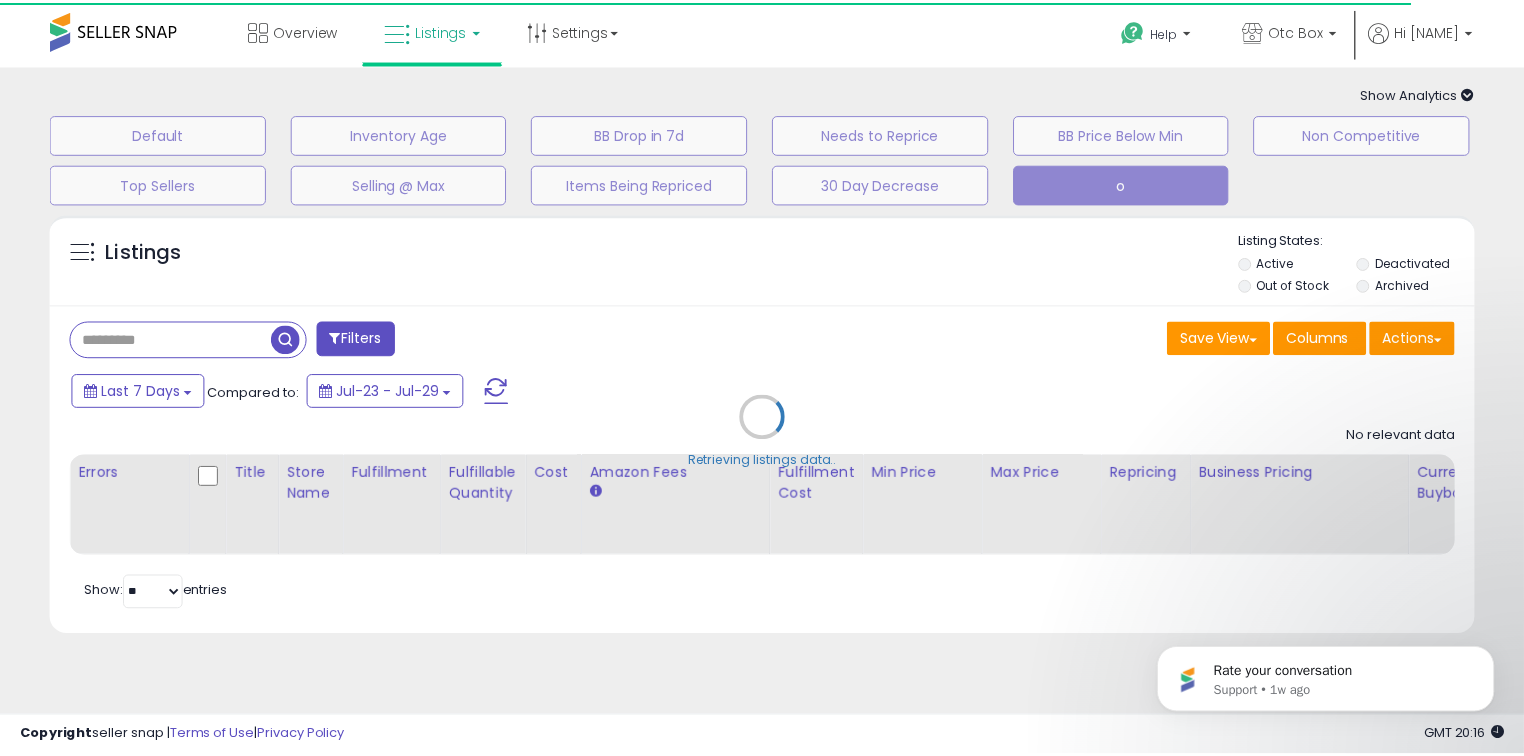 scroll, scrollTop: 0, scrollLeft: 0, axis: both 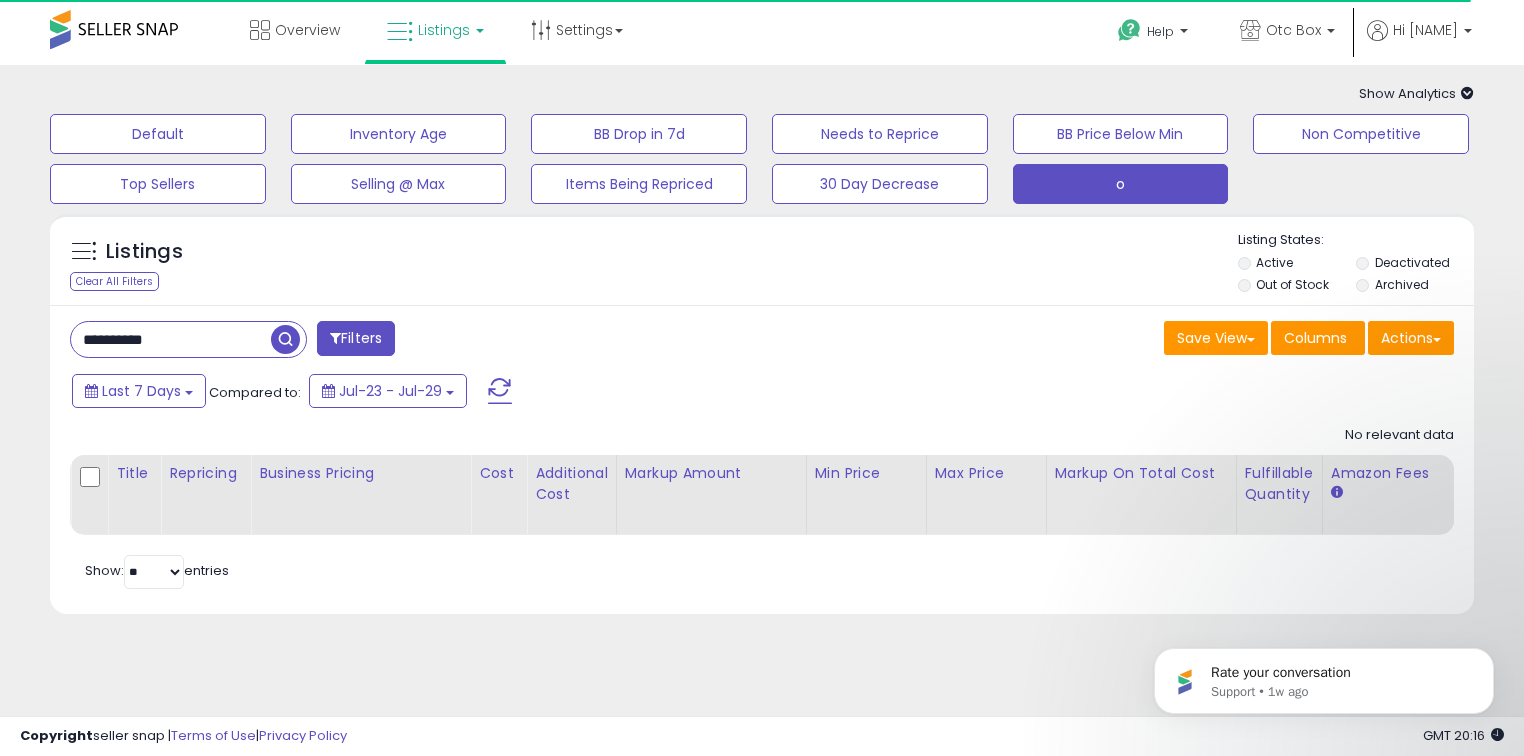 click on "**********" at bounding box center [171, 339] 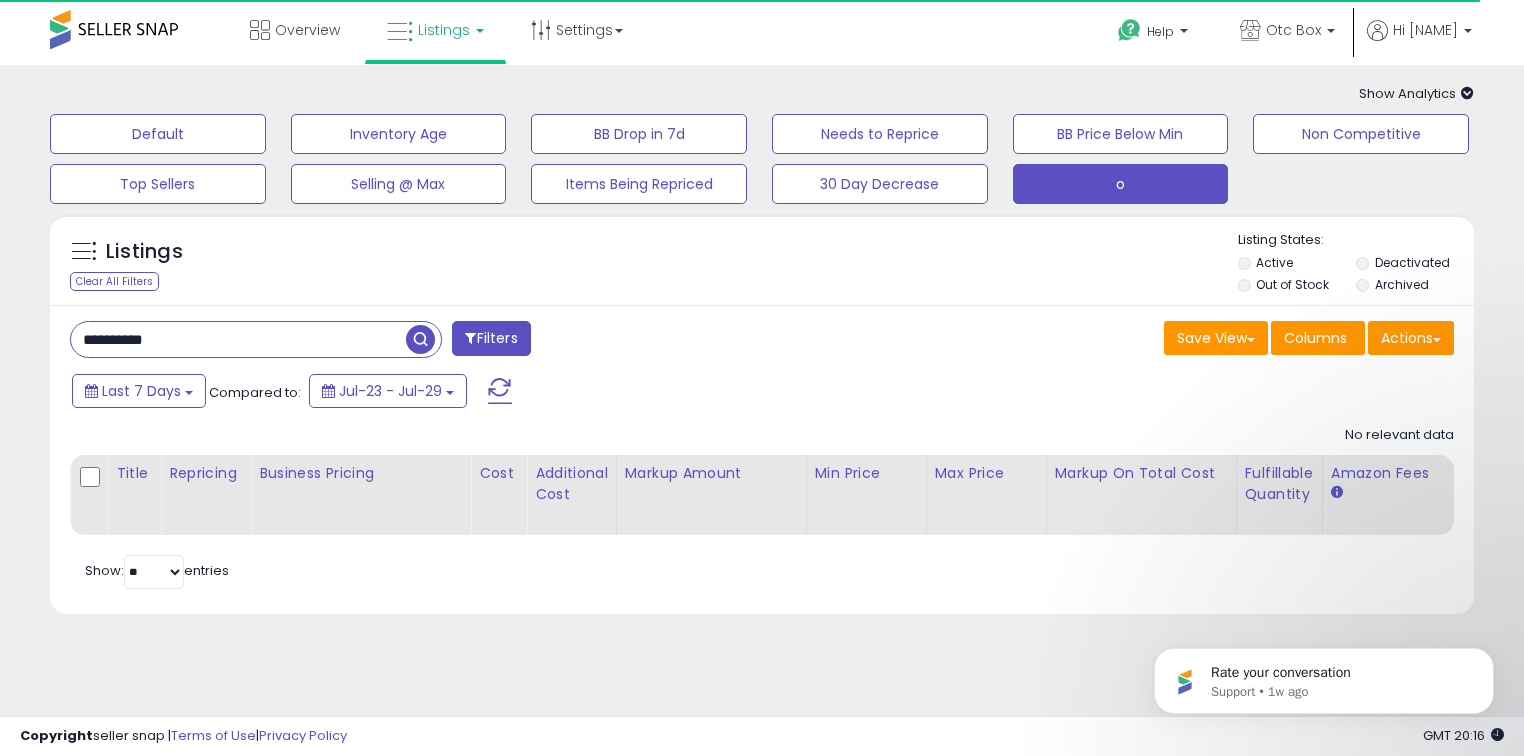 click on "**********" at bounding box center [238, 339] 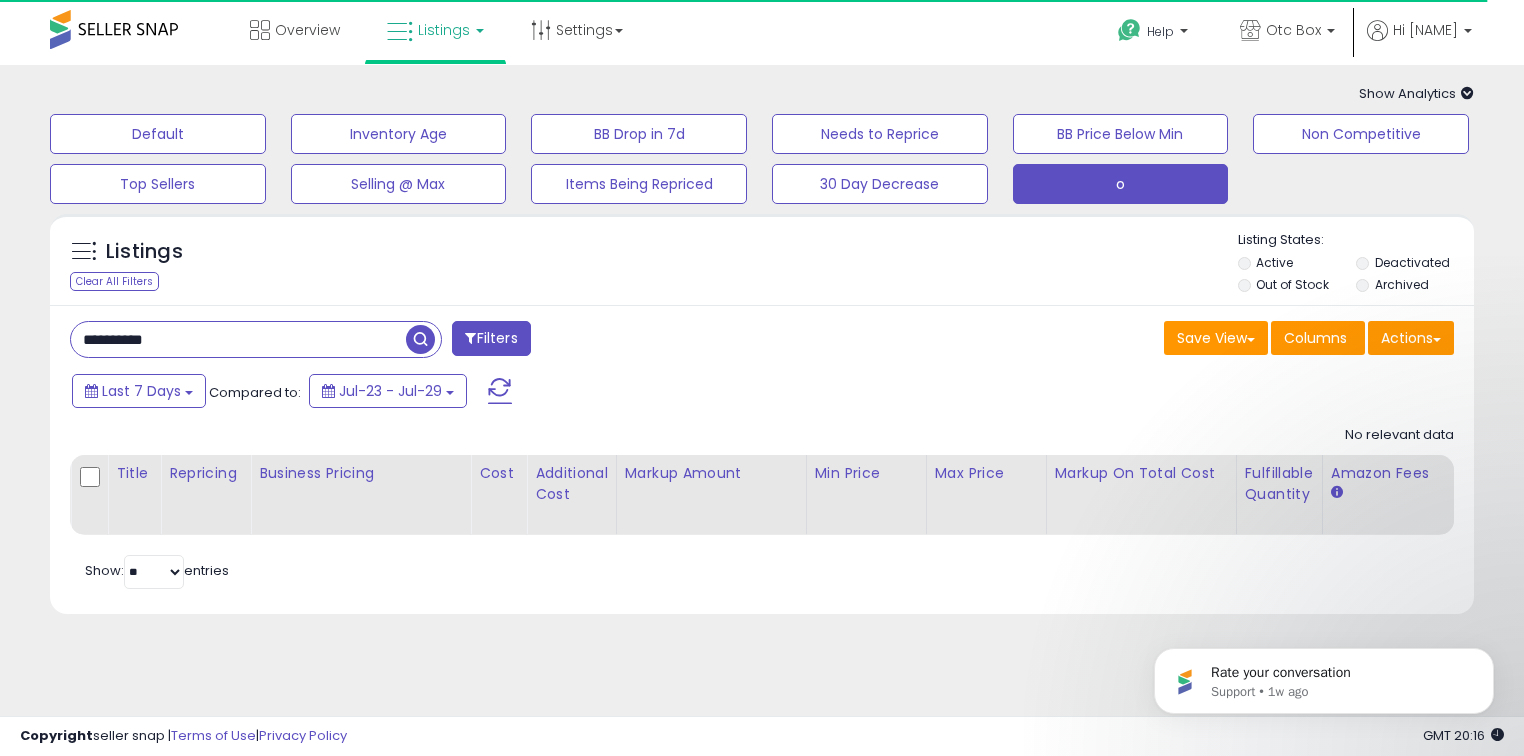 paste on "****" 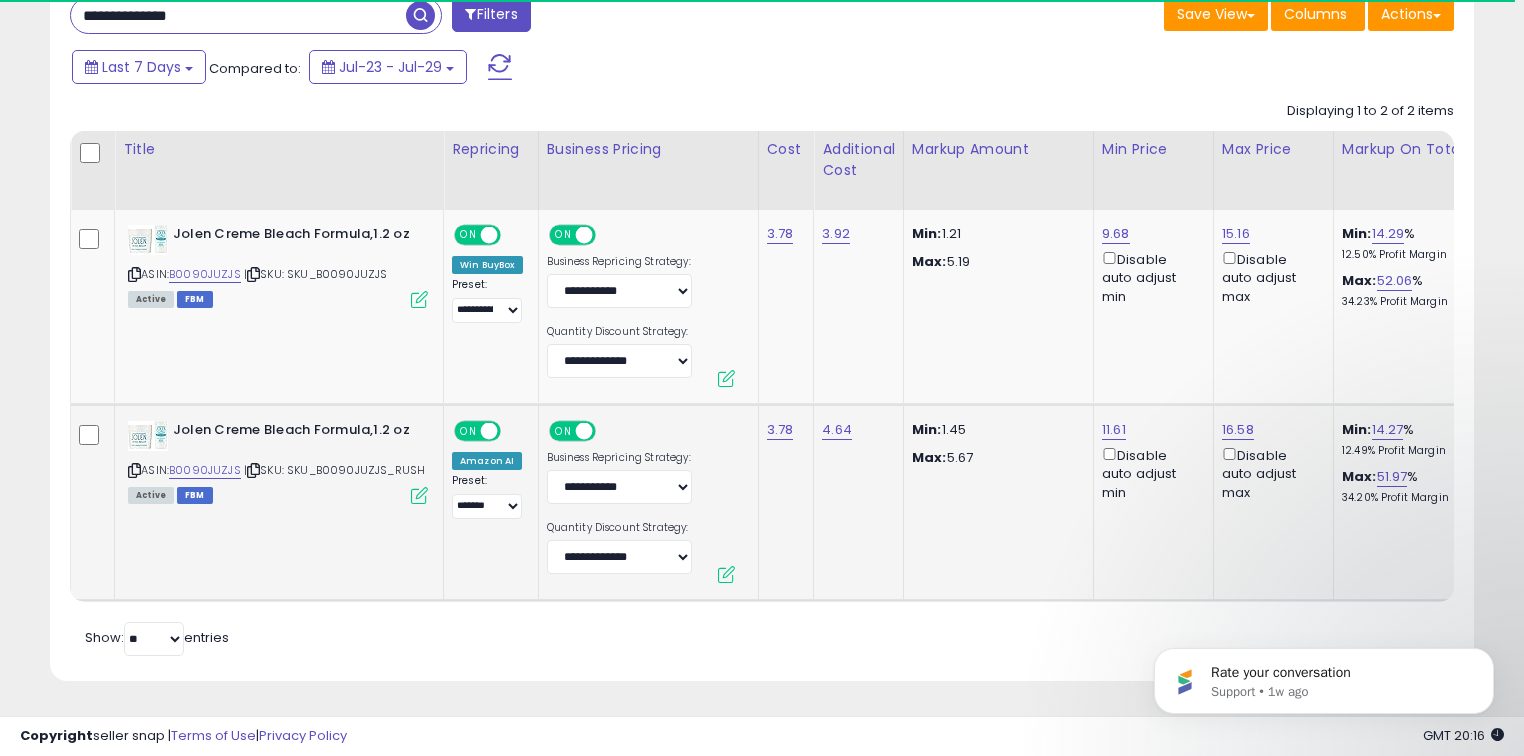 scroll, scrollTop: 335, scrollLeft: 0, axis: vertical 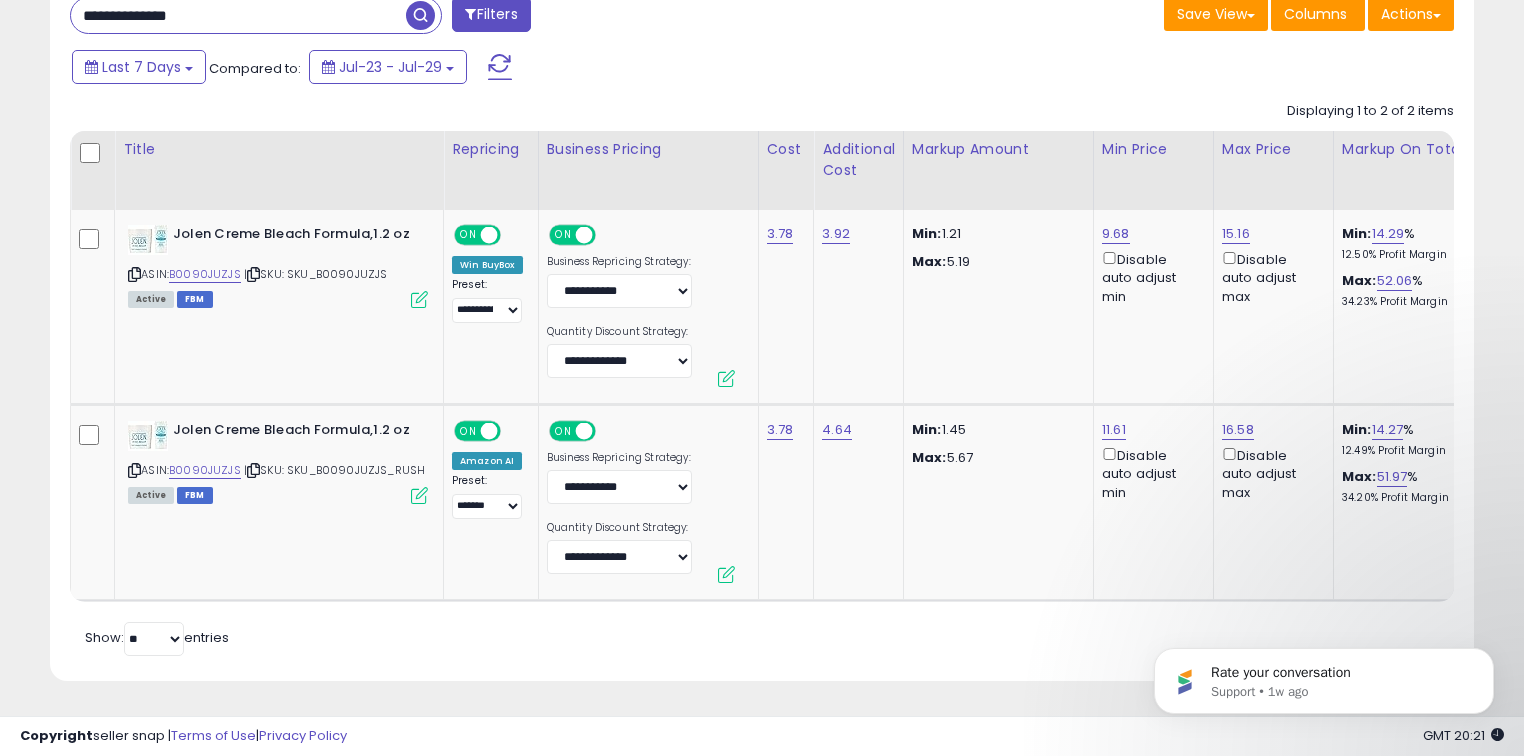 click on "**********" at bounding box center [238, 15] 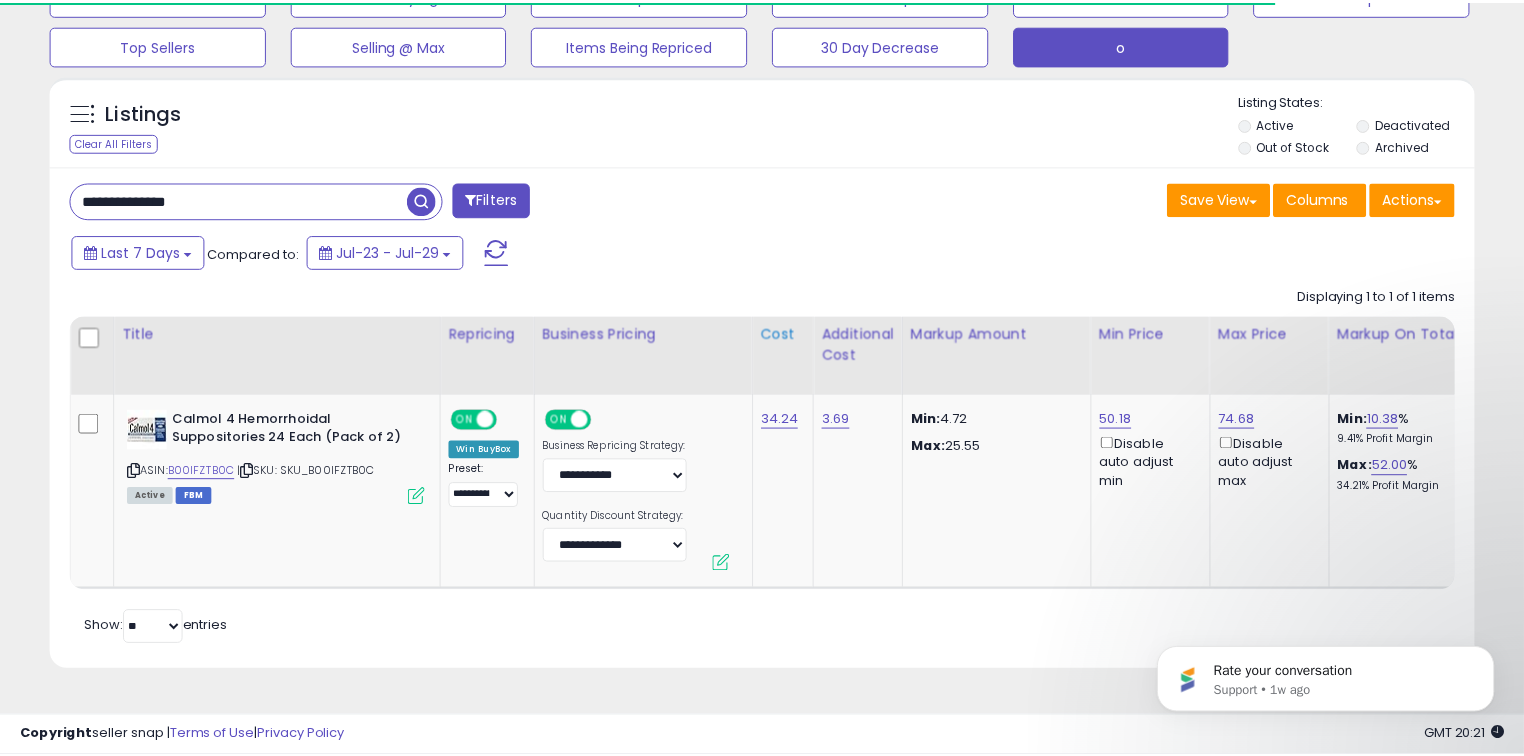scroll, scrollTop: 140, scrollLeft: 0, axis: vertical 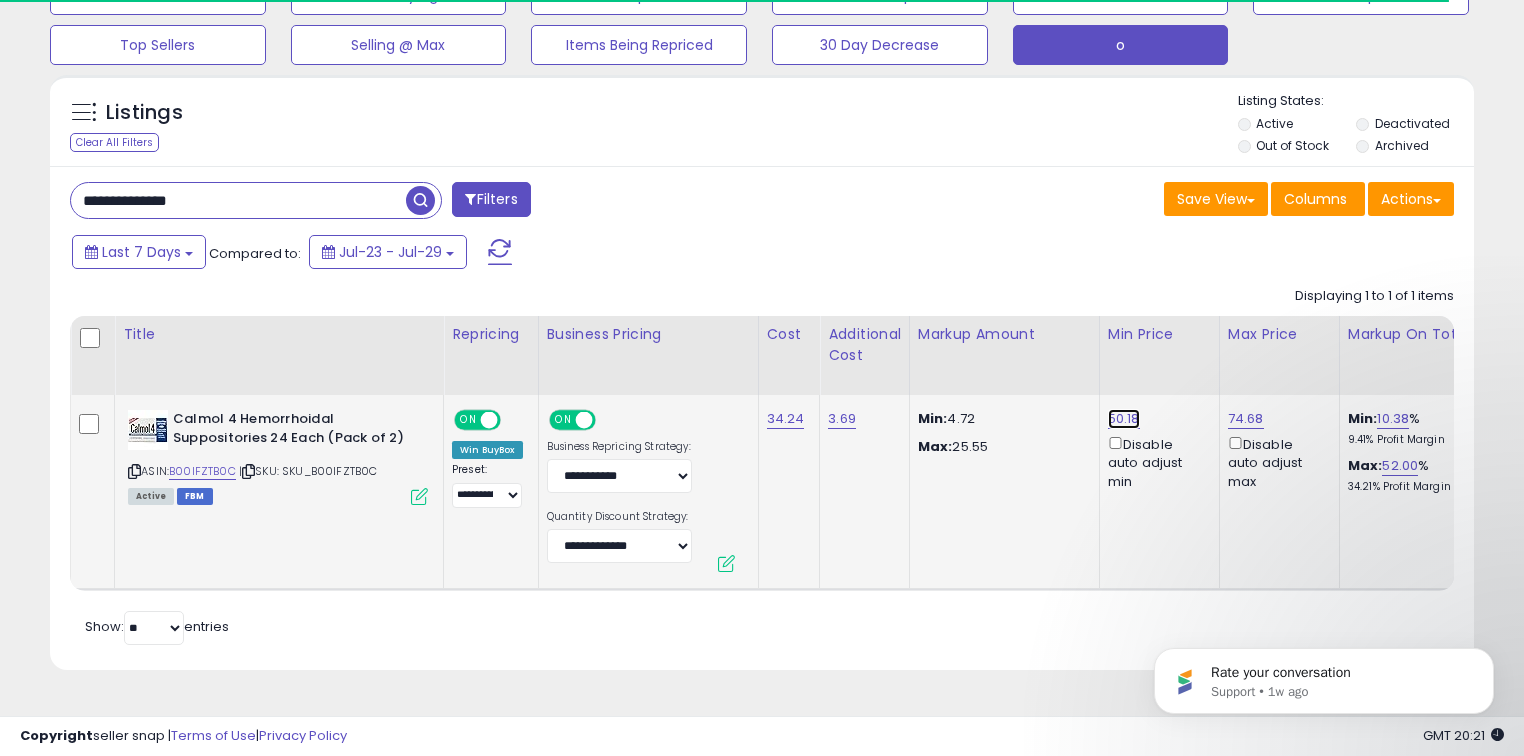 click on "50.18" at bounding box center [1124, 419] 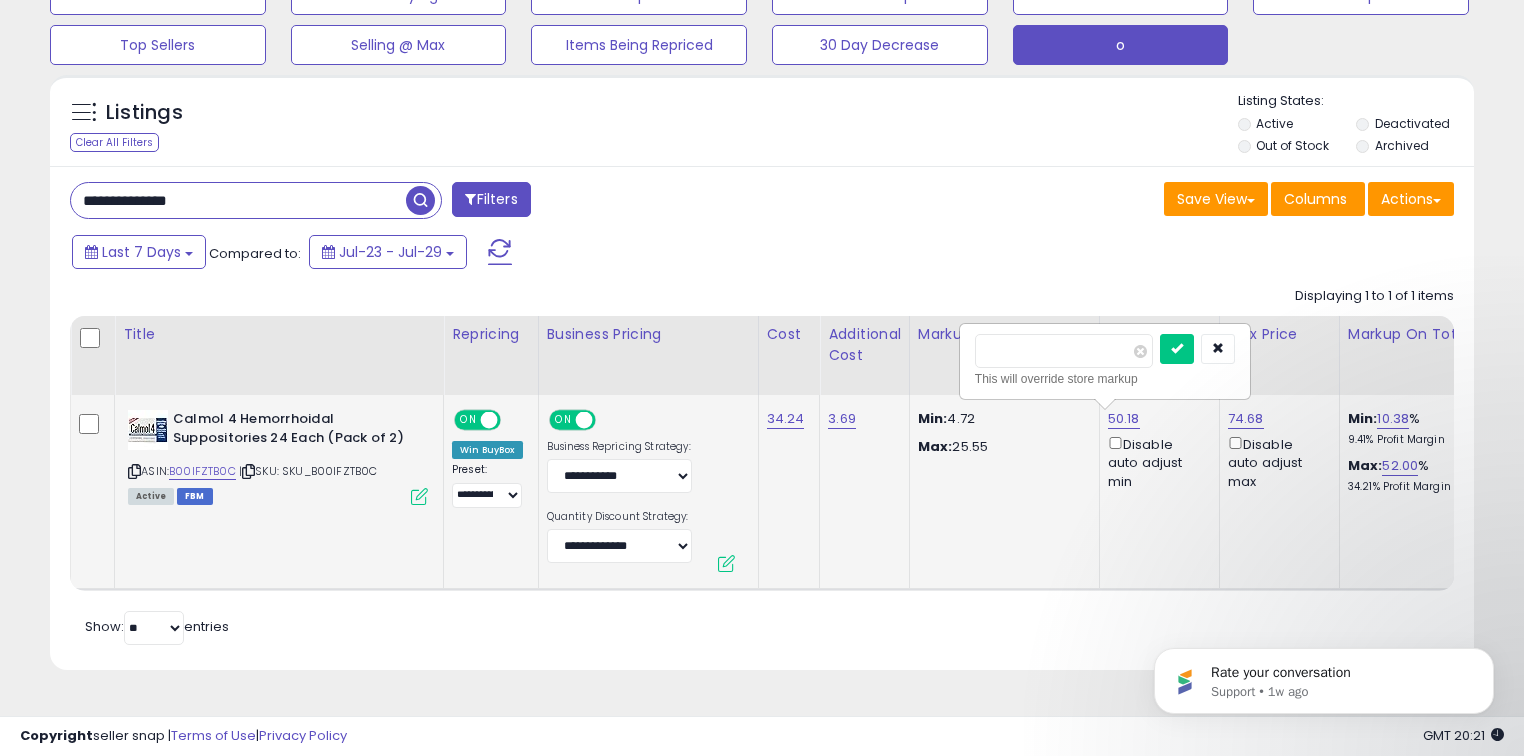 type on "*****" 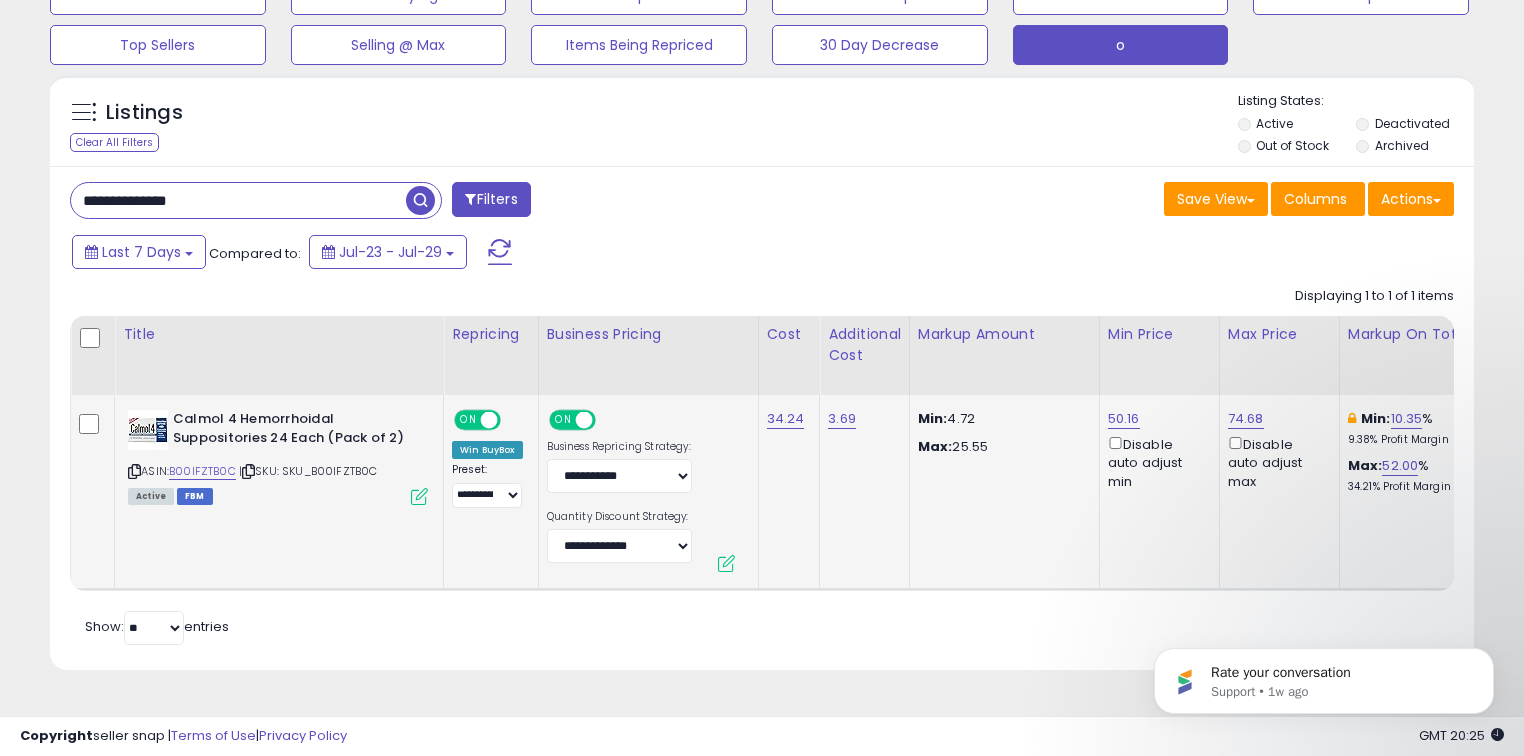 click on "**********" at bounding box center (238, 200) 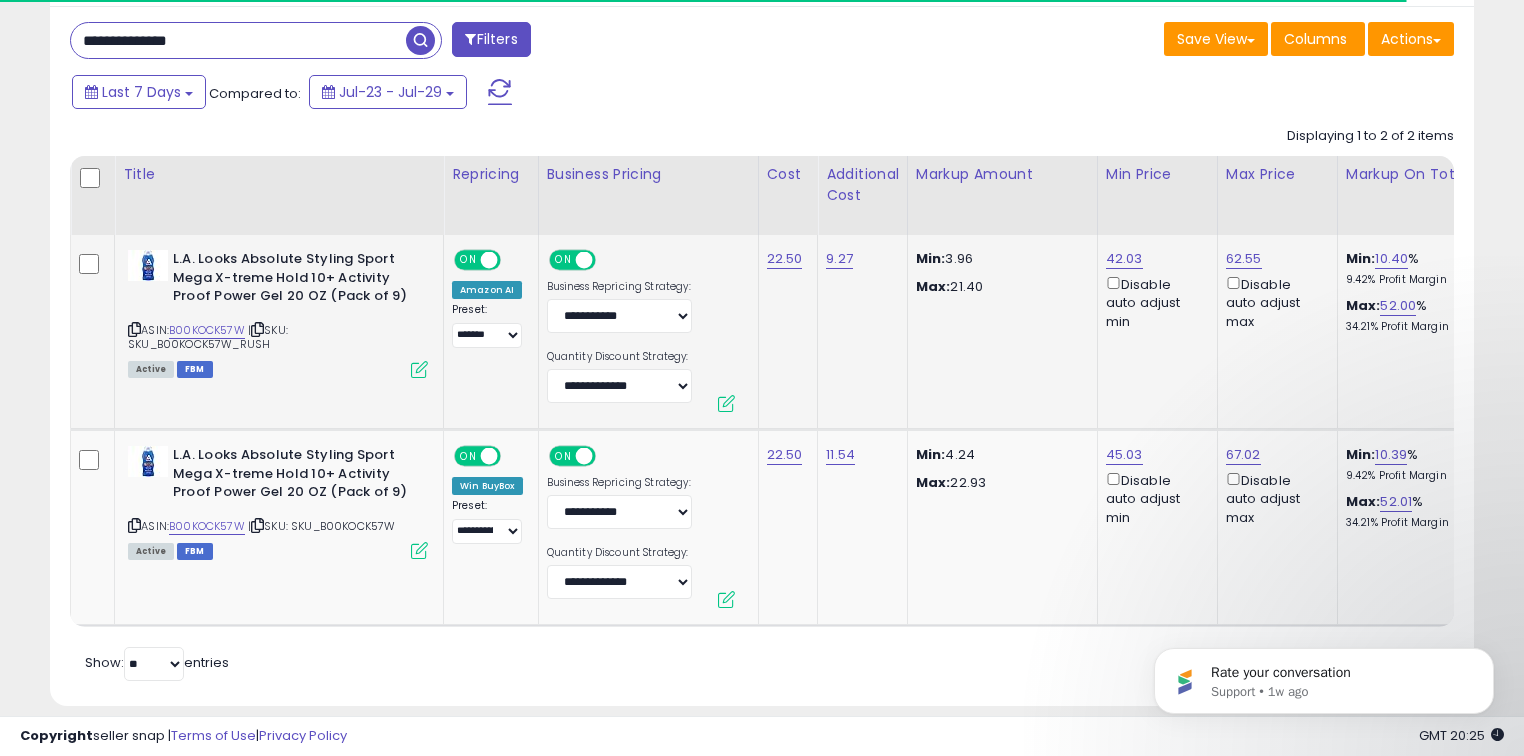 scroll, scrollTop: 300, scrollLeft: 0, axis: vertical 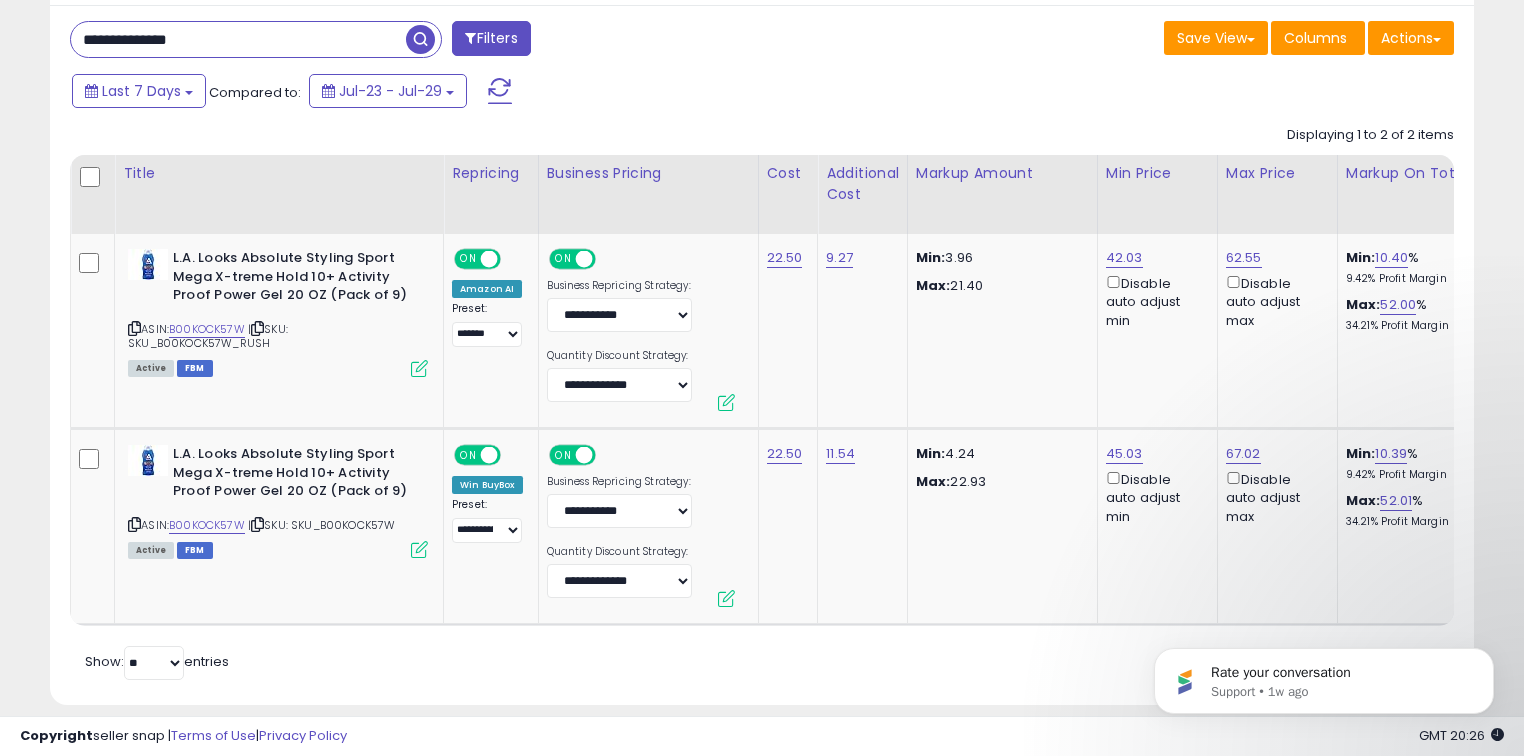 click on "**********" at bounding box center [238, 39] 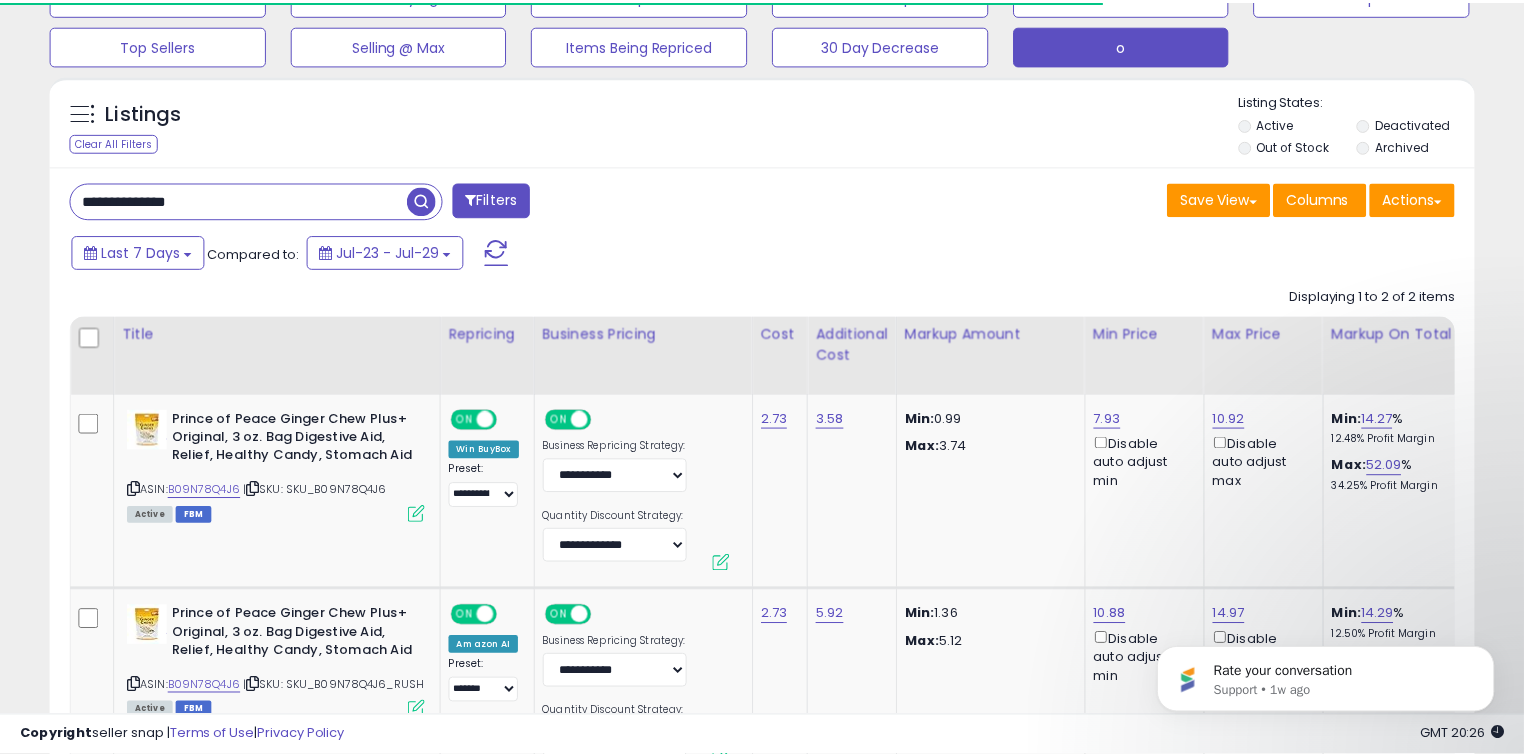 scroll, scrollTop: 300, scrollLeft: 0, axis: vertical 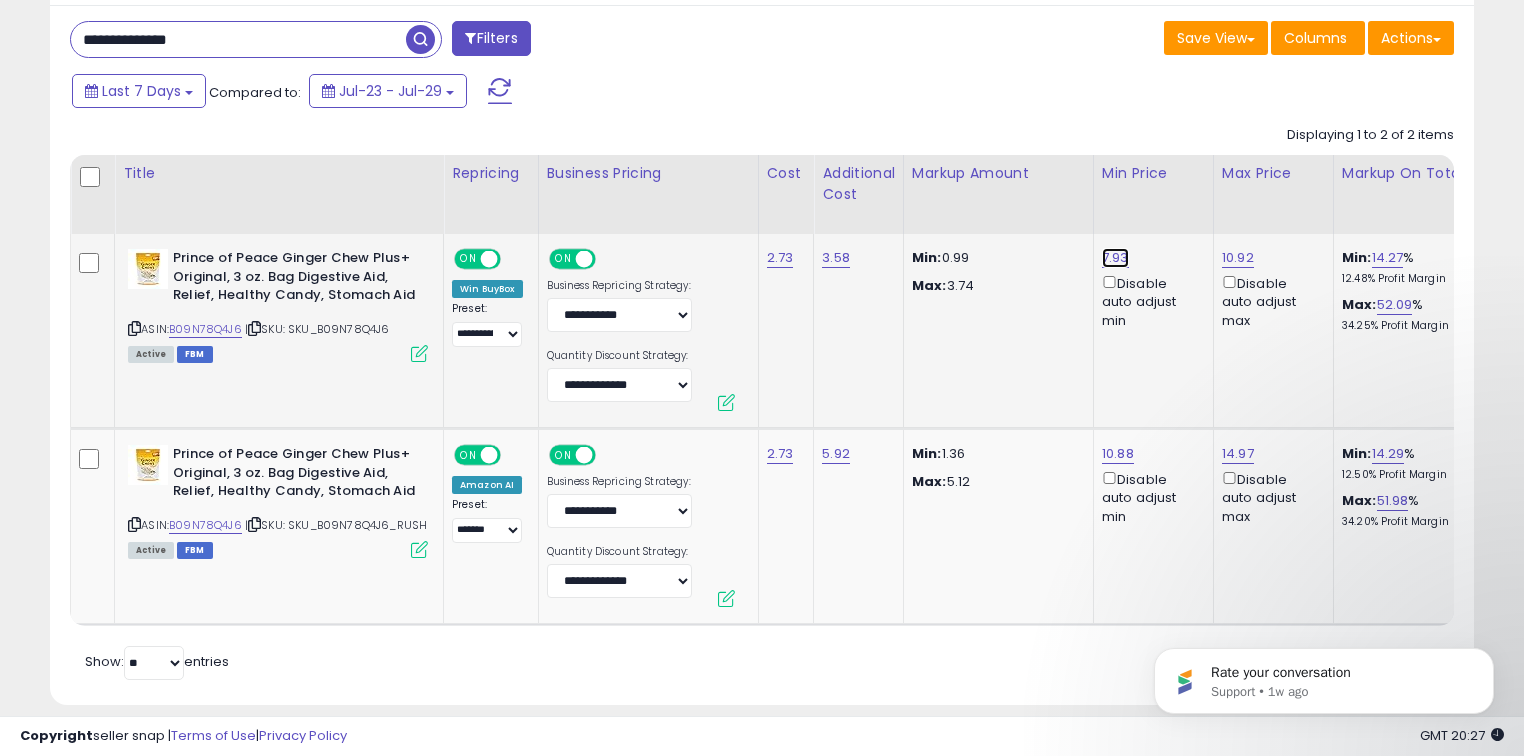 click on "7.93" at bounding box center (1115, 258) 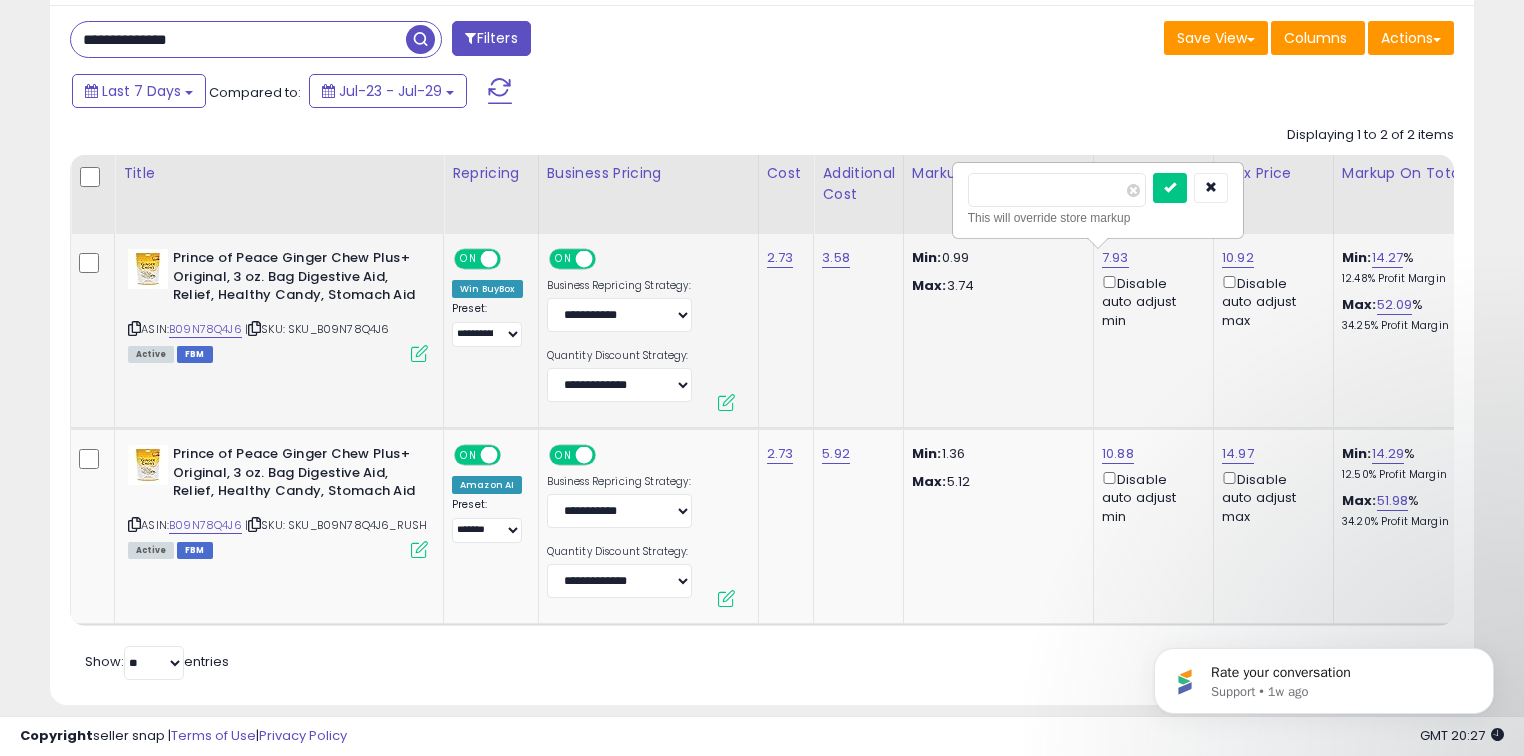 click on "****" at bounding box center [1057, 190] 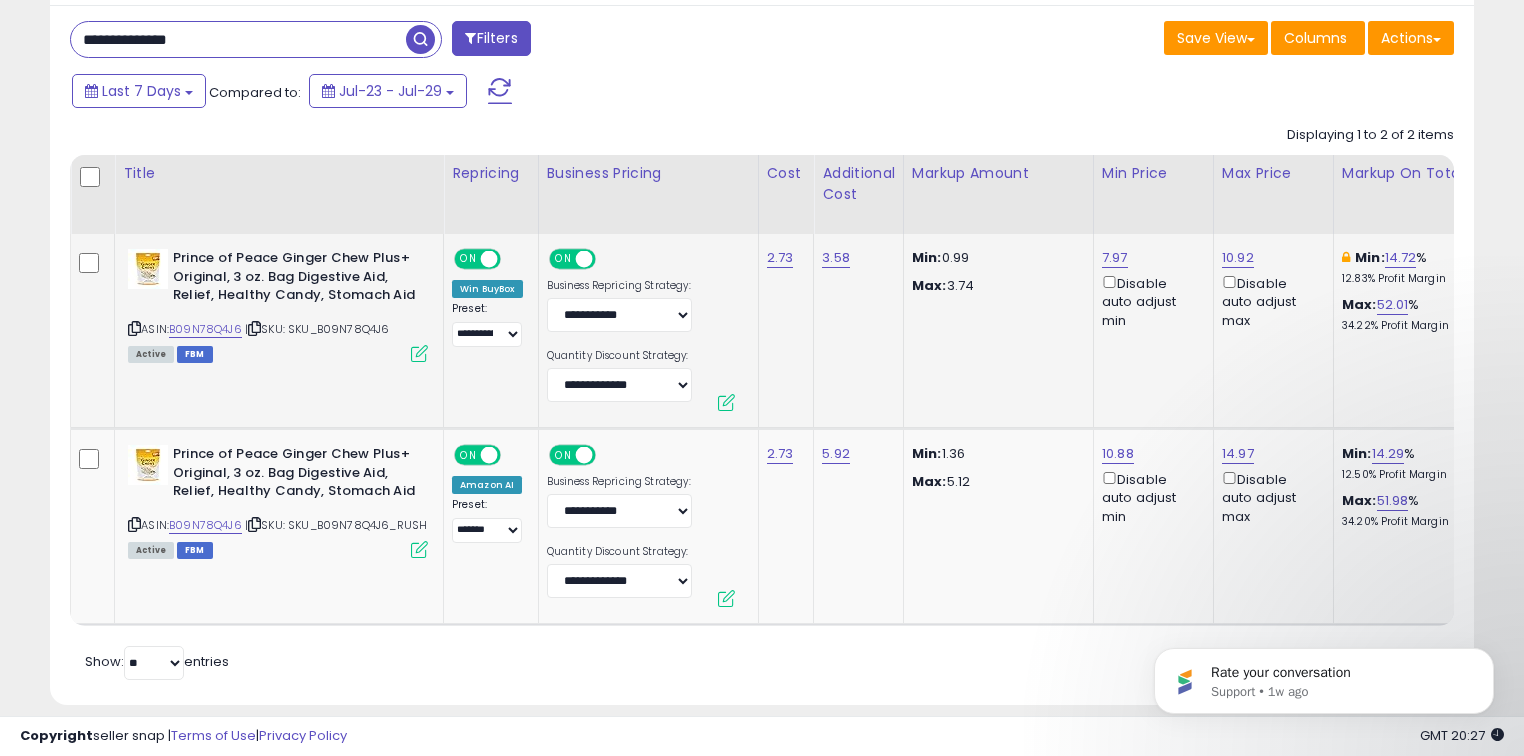 click at bounding box center [500, 91] 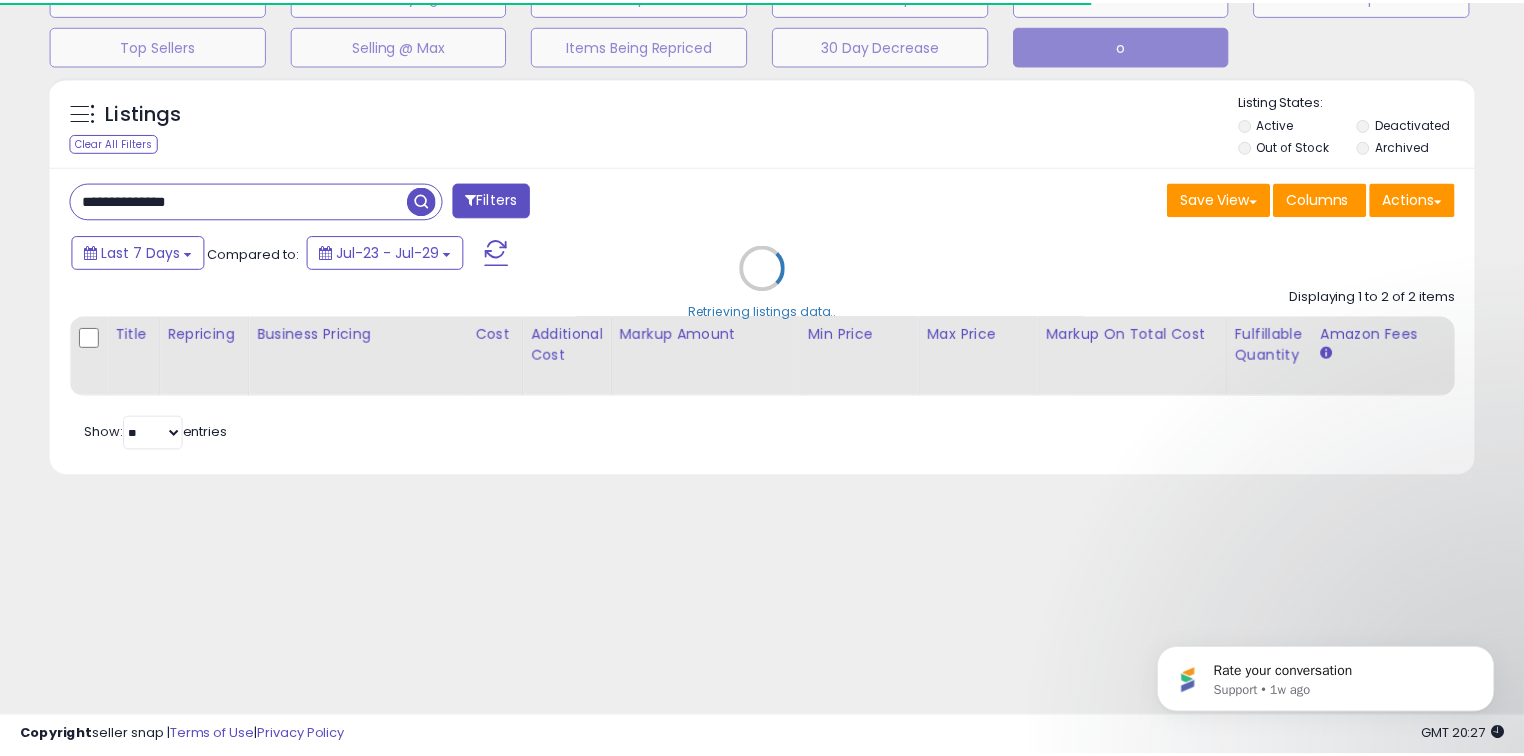 scroll, scrollTop: 300, scrollLeft: 0, axis: vertical 